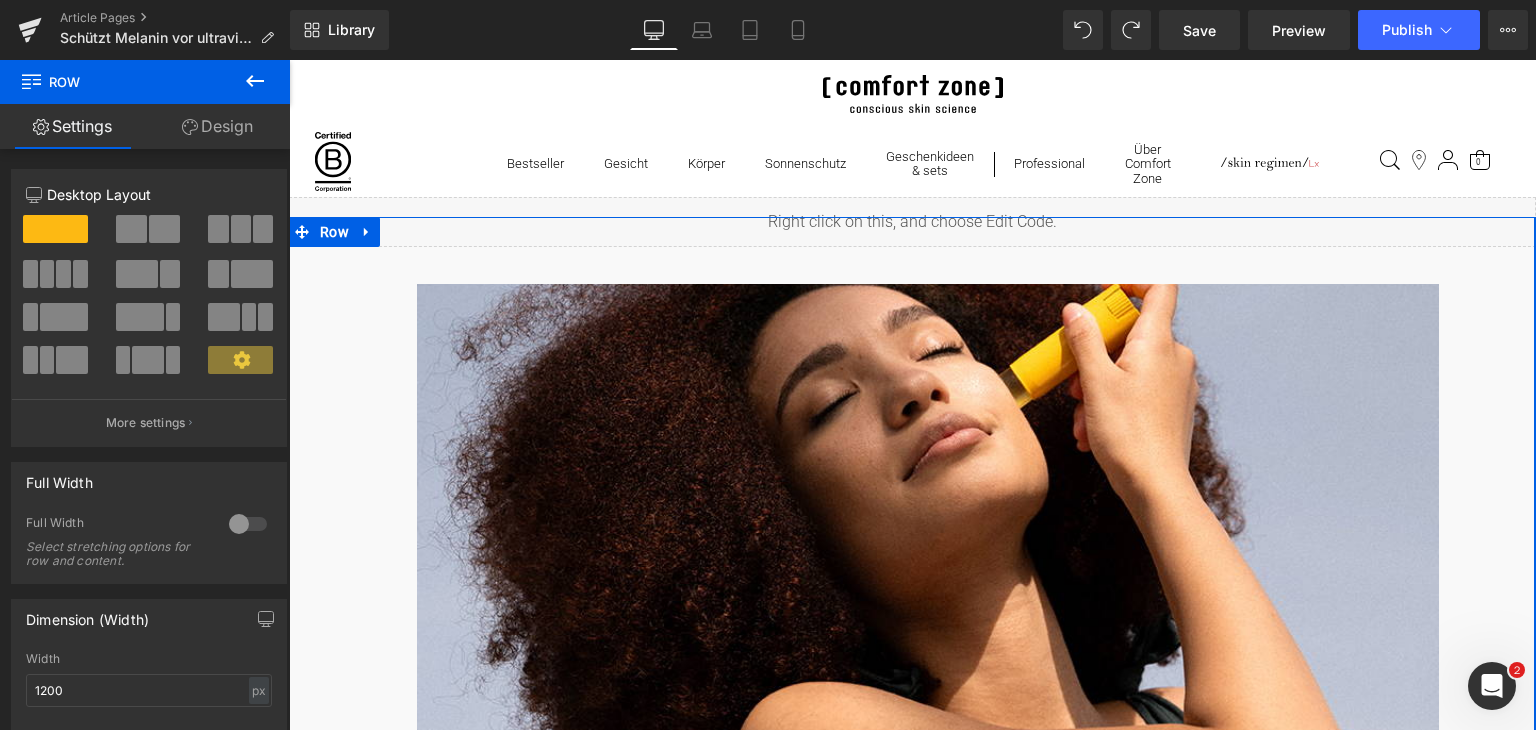 scroll, scrollTop: 1464, scrollLeft: 0, axis: vertical 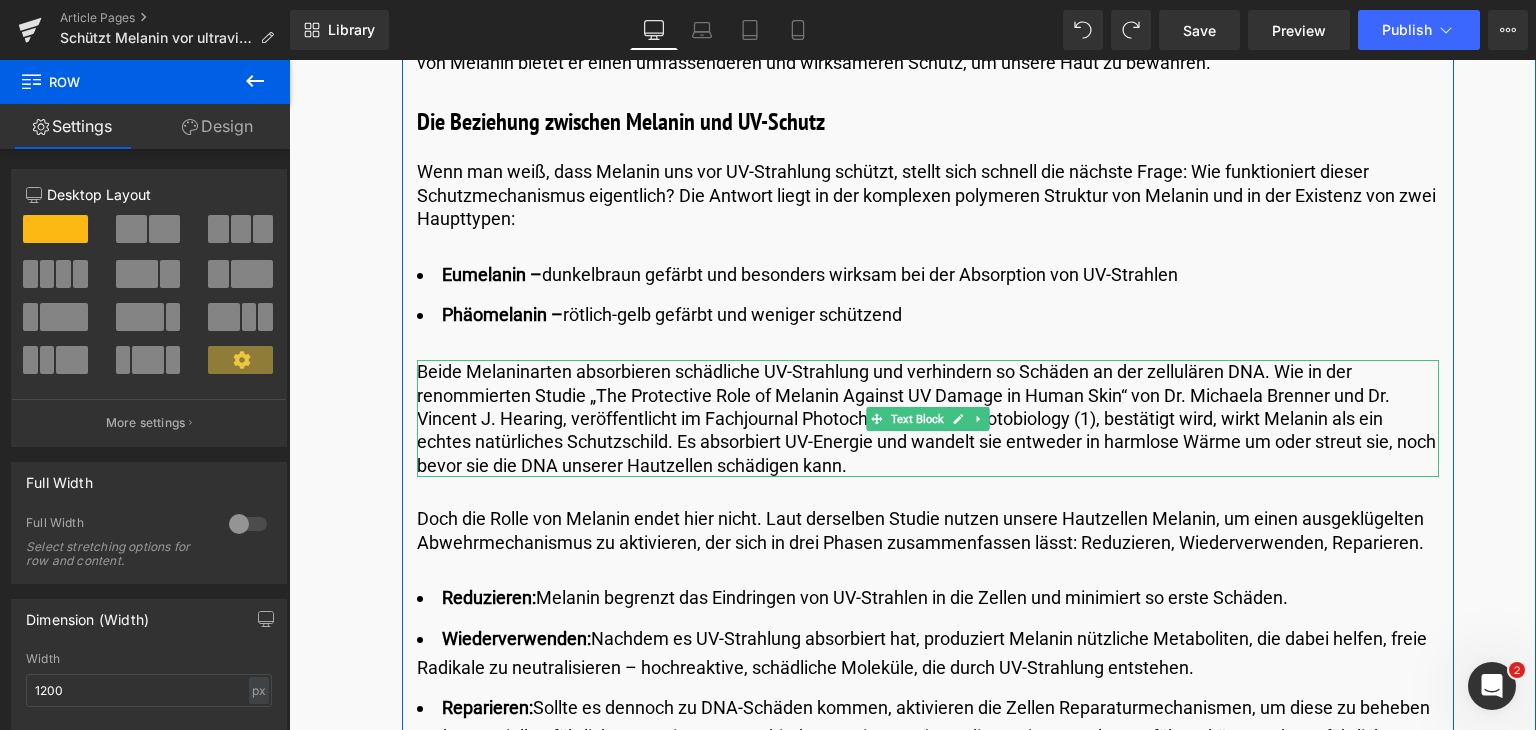 click on "Beide Melaninarten absorbieren schädliche UV-Strahlung und verhindern so Schäden an der zellulären DNA. Wie in der renommierten Studie „The Protective Role of Melanin Against UV Damage in Human Skin“ von Dr. Michaela Brenner und Dr. Vincent J. Hearing, veröffentlicht im Fachjournal Photochemistry and Photobiology (1), bestätigt wird, wirkt Melanin als ein echtes natürliches Schutzschild. Es absorbiert UV-Energie und wandelt sie entweder in harmlose Wärme um oder streut sie, noch bevor sie die DNA unserer Hautzellen schädigen kann." at bounding box center (928, 418) 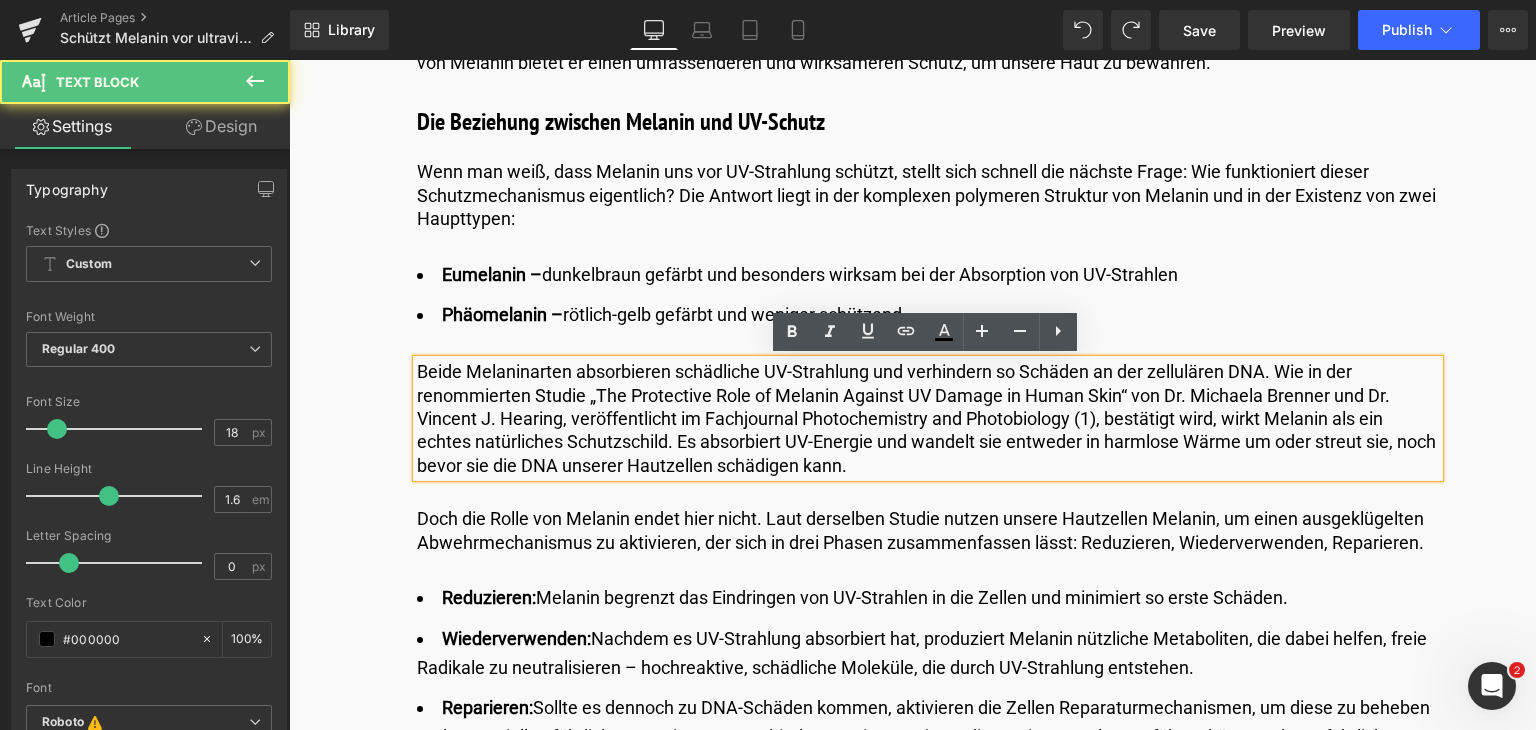 click on "Beide Melaninarten absorbieren schädliche UV-Strahlung und verhindern so Schäden an der zellulären DNA. Wie in der renommierten Studie „The Protective Role of Melanin Against UV Damage in Human Skin“ von Dr. Michaela Brenner und Dr. Vincent J. Hearing, veröffentlicht im Fachjournal Photochemistry and Photobiology (1), bestätigt wird, wirkt Melanin als ein echtes natürliches Schutzschild. Es absorbiert UV-Energie und wandelt sie entweder in harmlose Wärme um oder streut sie, noch bevor sie die DNA unserer Hautzellen schädigen kann." at bounding box center (928, 418) 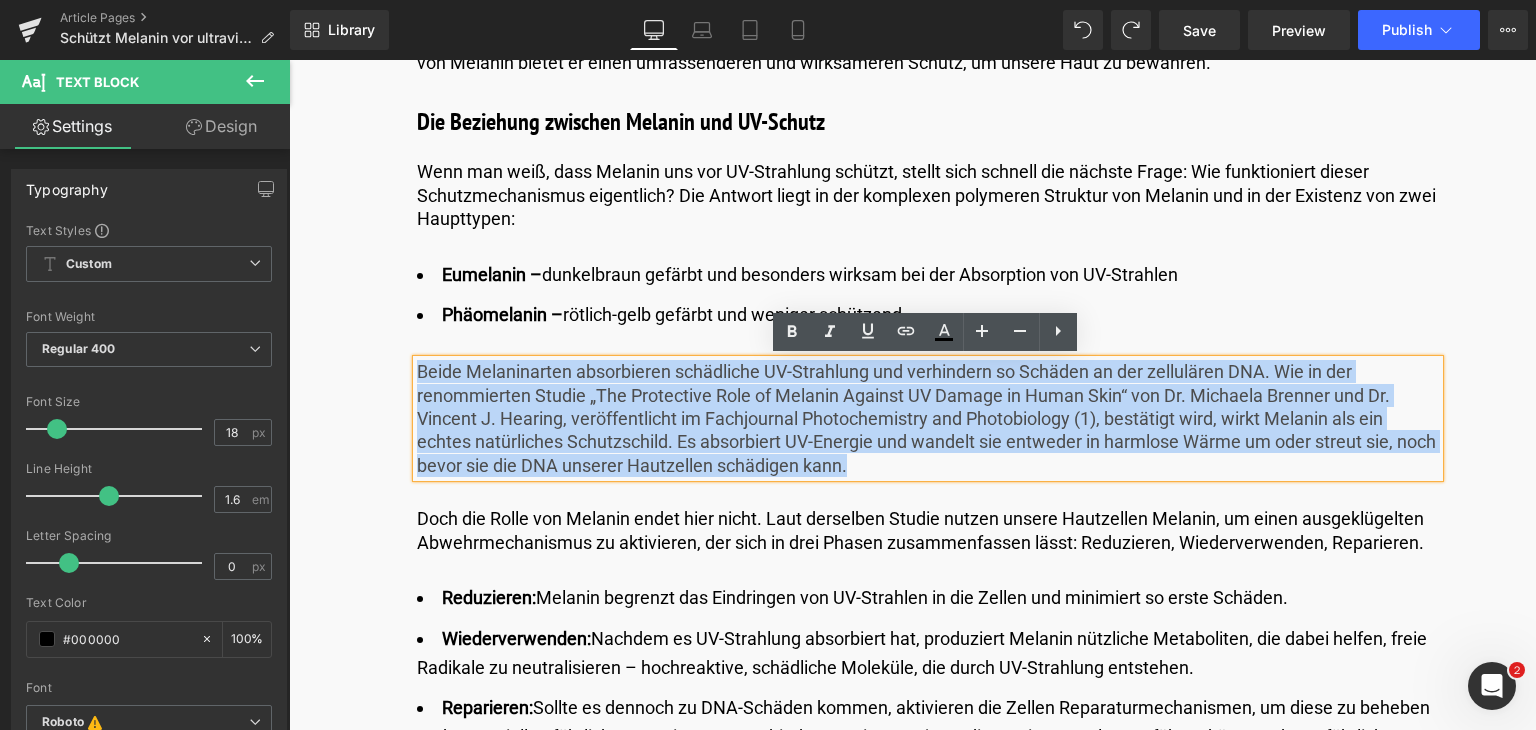 drag, startPoint x: 892, startPoint y: 466, endPoint x: 374, endPoint y: 367, distance: 527.37555 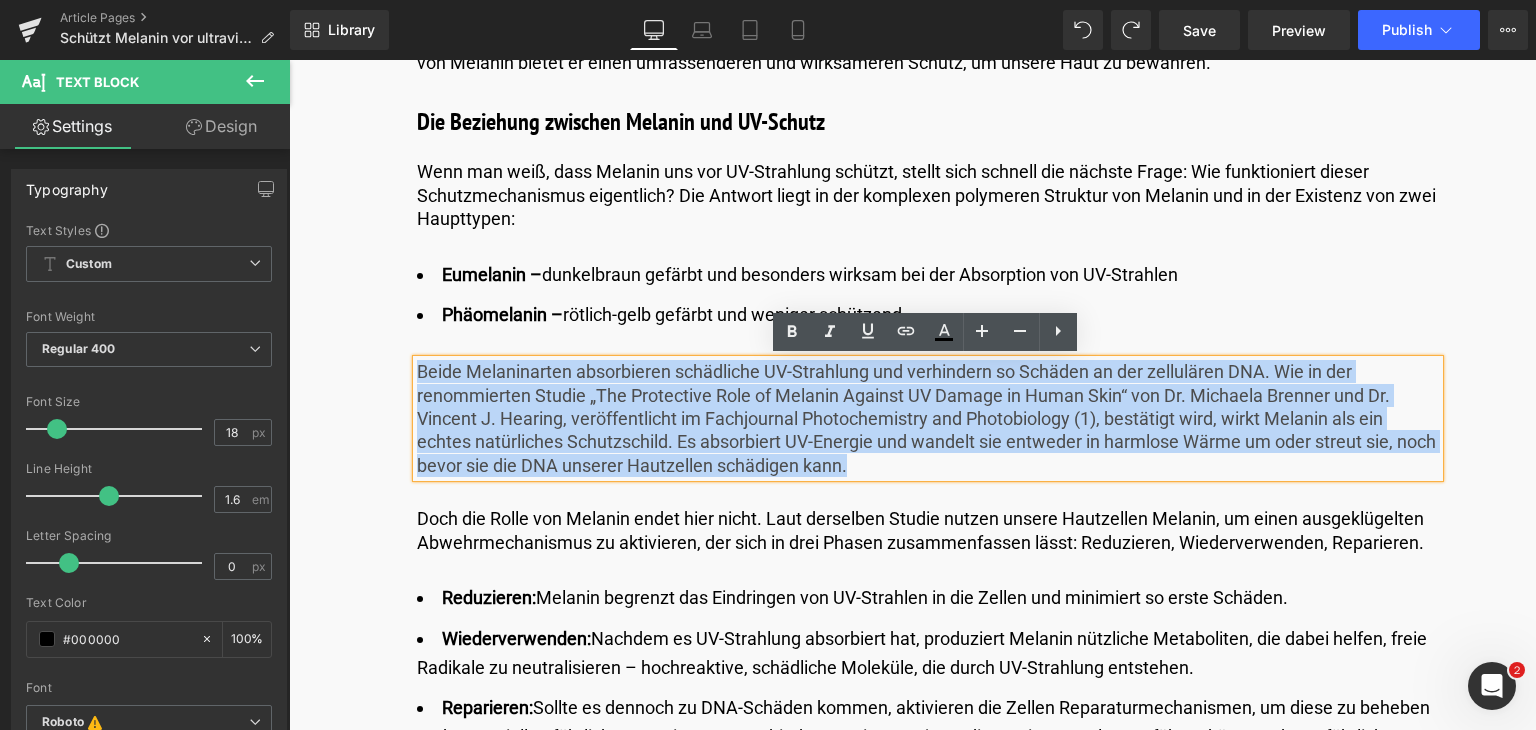 click on "Image         Veröffentlicht am 28. Juli 2025 | Lesezeit: 10 Minuten Text Block         Row         Schützt Melanin vor ultravioletter (UV-)Strahlung? Heading         Liquid         Row
IN DIESEM ARTIKEL:
Text Block
Text Block
Accordion         Text Block         Row         Heading" at bounding box center (911, 3079) 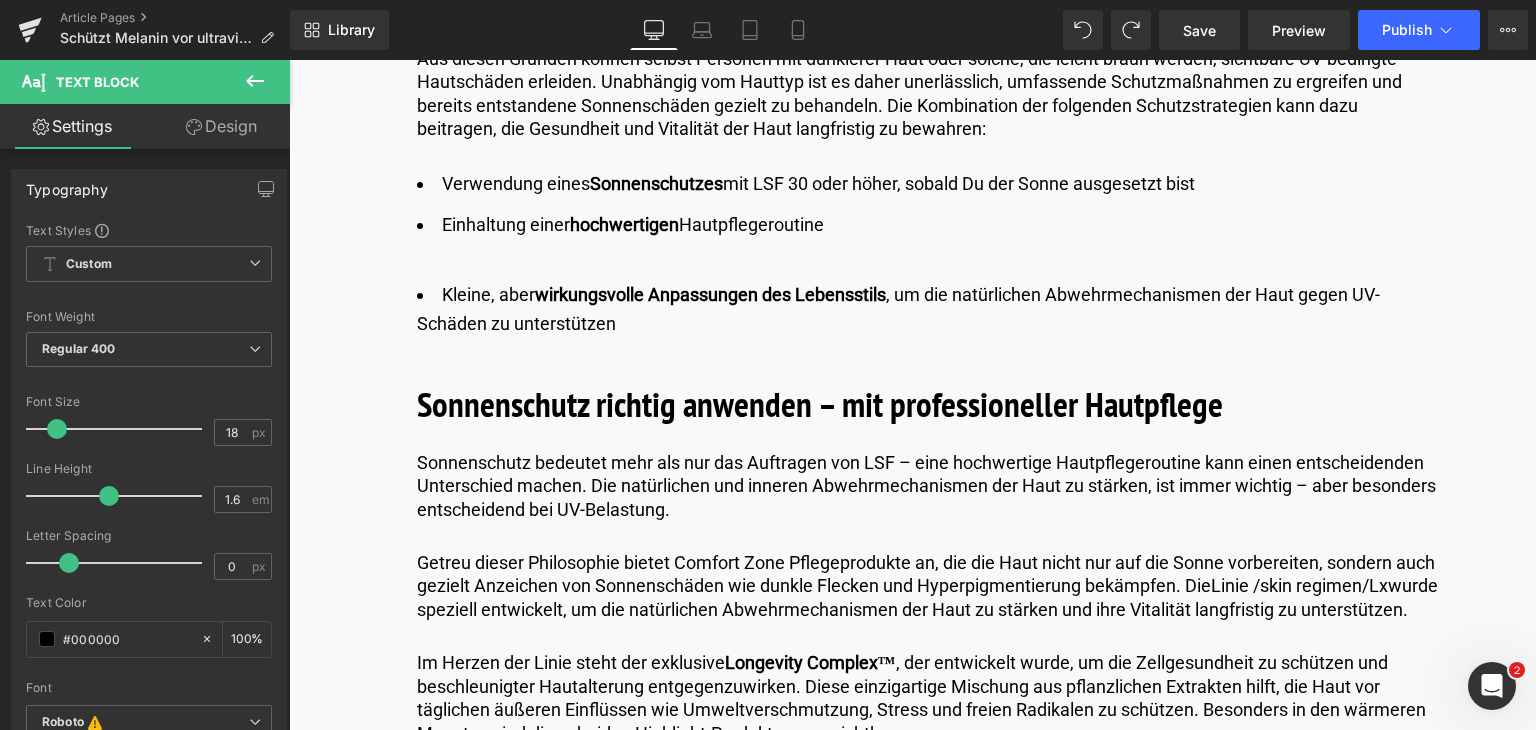 scroll, scrollTop: 6970, scrollLeft: 0, axis: vertical 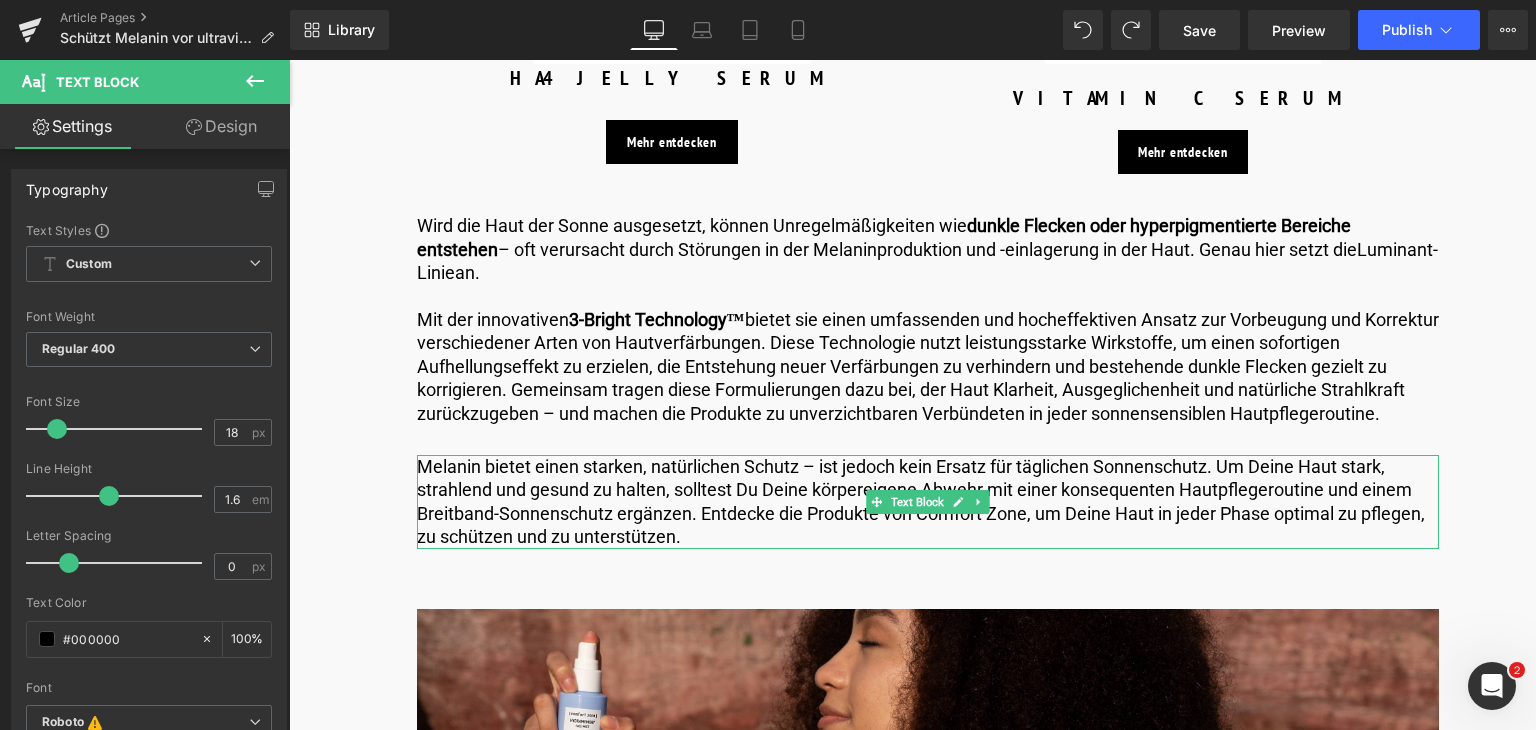 click on "Melanin bietet einen starken, natürlichen Schutz – ist jedoch kein Ersatz für täglichen Sonnenschutz. Um Deine Haut stark, strahlend und gesund zu halten, solltest Du Deine körpereigene Abwehr mit einer konsequenten Hautpflegeroutine und einem Breitband-Sonnenschutz ergänzen. Entdecke die Produkte von Comfort Zone, um Deine Haut in jeder Phase optimal zu pflegen, zu schützen und zu unterstützen." at bounding box center [928, 502] 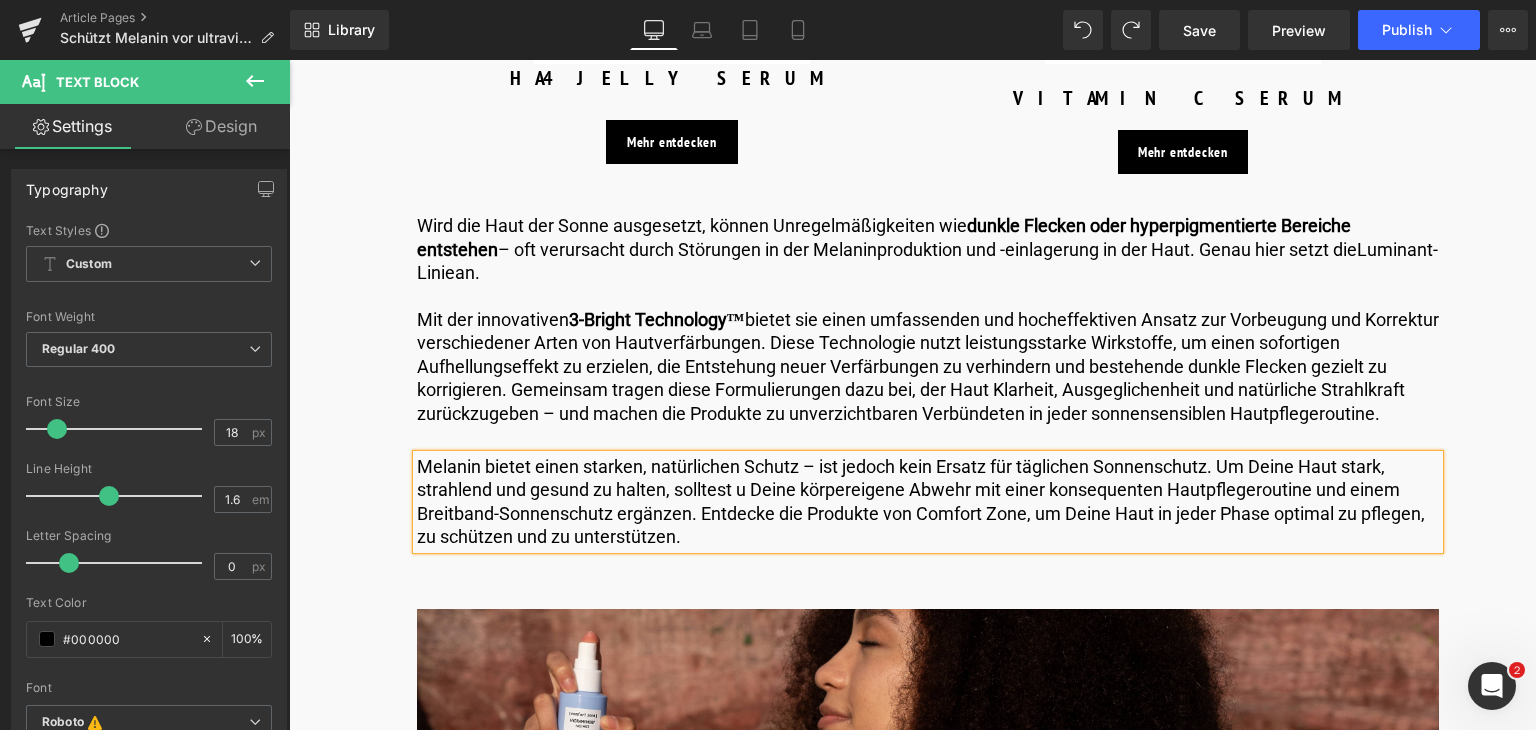 type 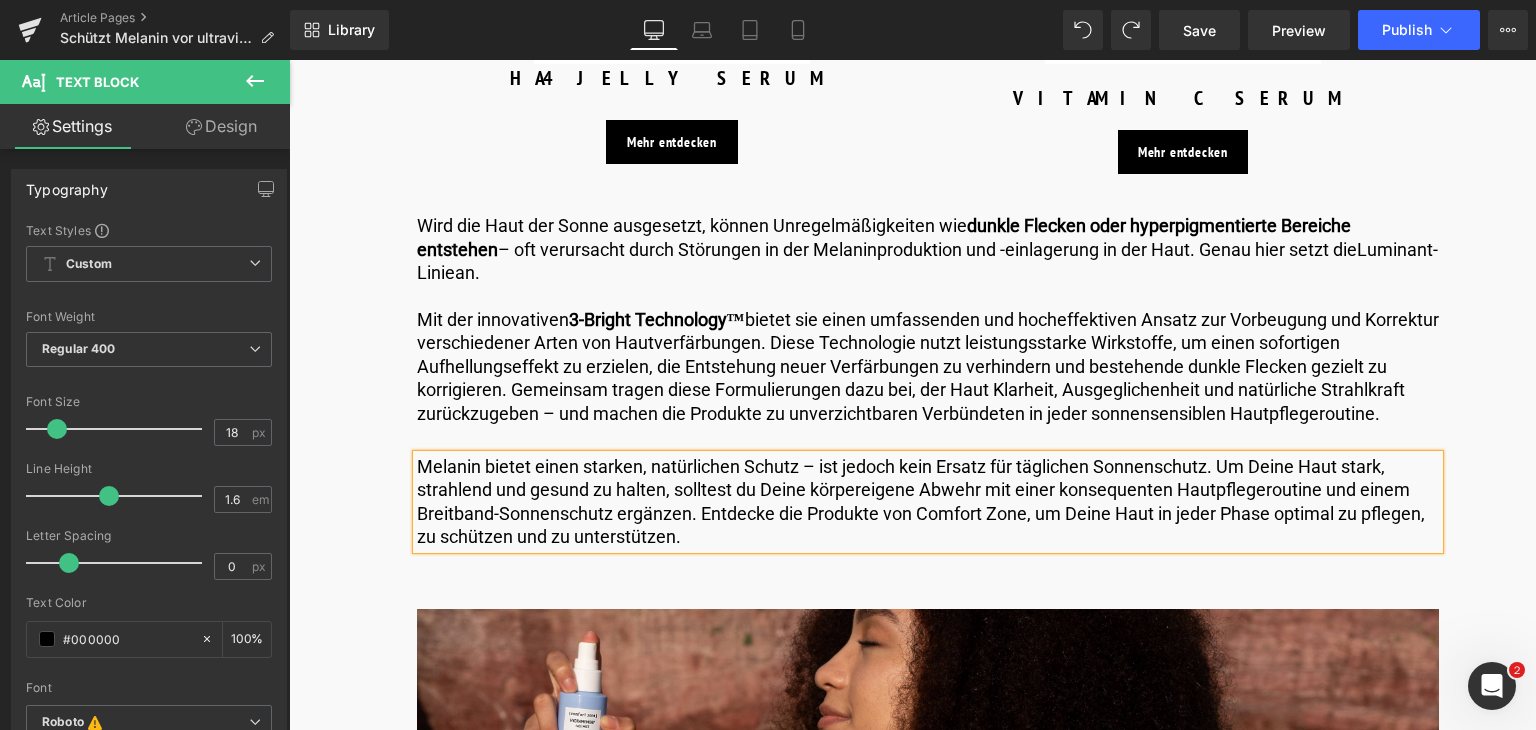 click on "Melanin bietet einen starken, natürlichen Schutz – ist jedoch kein Ersatz für täglichen Sonnenschutz. Um Deine Haut stark, strahlend und gesund zu halten, solltest du Deine körpereigene Abwehr mit einer konsequenten Hautpflegeroutine und einem Breitband-Sonnenschutz ergänzen. Entdecke die Produkte von Comfort Zone, um Deine Haut in jeder Phase optimal zu pflegen, zu schützen und zu unterstützen." at bounding box center (928, 502) 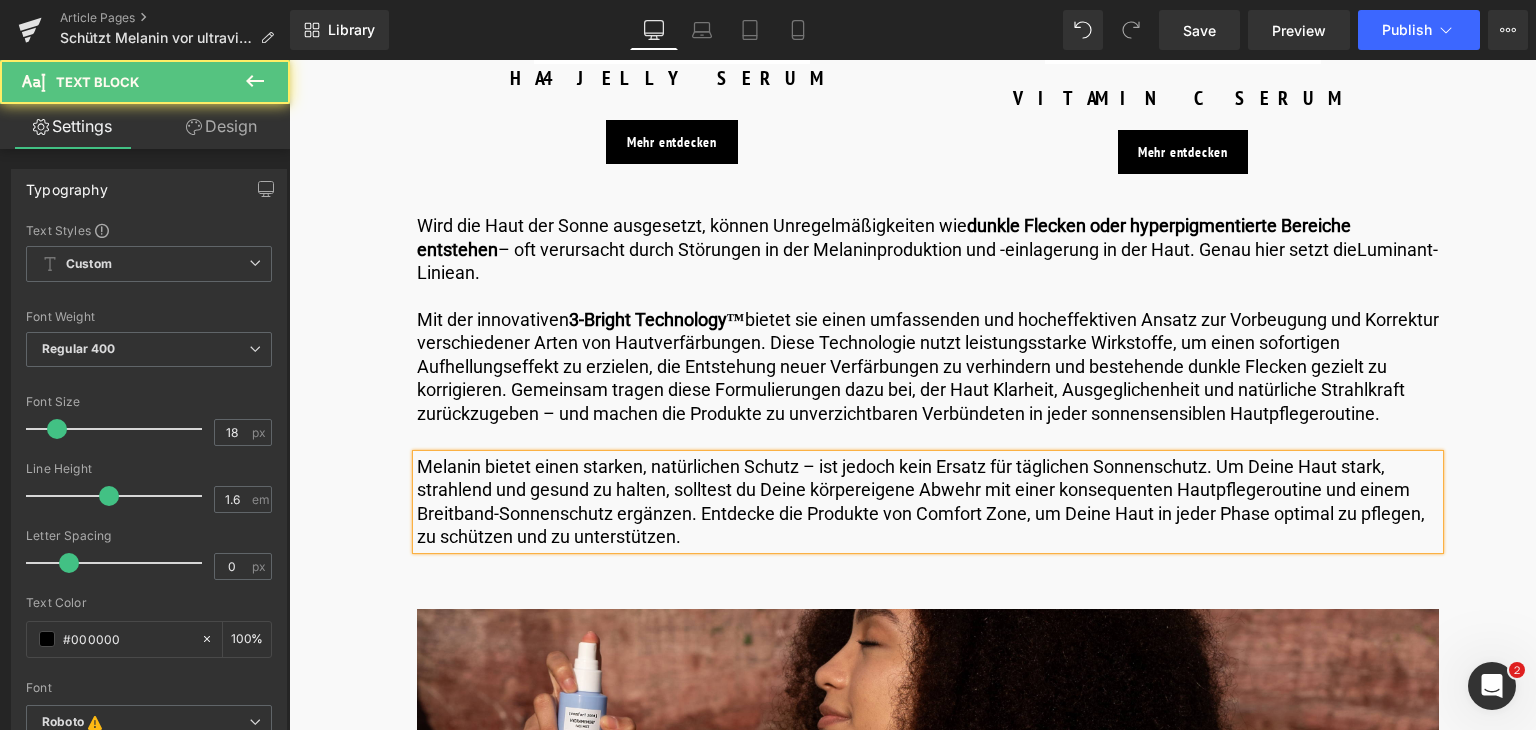 drag, startPoint x: 771, startPoint y: 537, endPoint x: 406, endPoint y: 457, distance: 373.66428 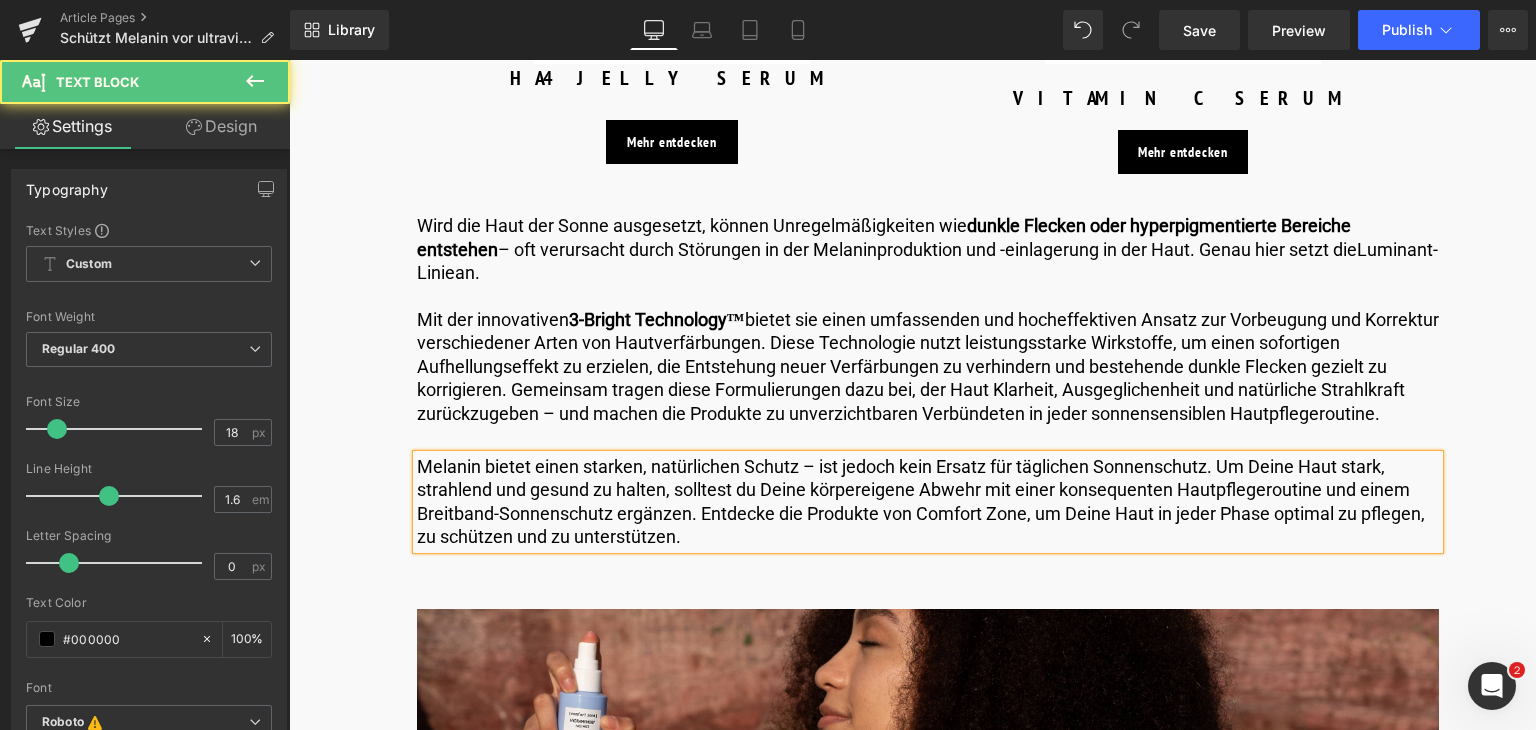 click on "Welche Rolle spielt Melanin in der Haut? Heading         Für viele war es in der Kindheit eine echte Geduldsprobe, im Sommer draußen spielen zu wollen – und vorher noch mit Sonnencreme eingecremt zu werden. Doch mit der Zeit wurde klar, wie wichtig der Schutz der Haut vor UV-Strahlen ist. Was jedoch viele nicht wissen: Der Körper verfügt bereits über ein natürliches Schutzsystem gegen die Sonne – das Melanin. Text Block         Melanin ist ein natürlicher Farbstoff, der von sogenannten Melanozyten gebildet wird – spezialisierten Zellen, die sich in den tieferen Schichten der Epidermis befinden. Nach der Bildung wird das Melanin an die Keratinozyten – die äußersten Zellen der Haut – weitergegeben, wo es sich anreichert und zwei zentrale Funktionen erfüllt: Text Block           Schützt unsere DNA vor Schäden durch ultraviolette (UV-)Strahlung.     Bestimmt die Farbe unserer Haut.   Text Block         Text Block         Die Beziehung zwischen Melanin und UV-Schutz Heading" at bounding box center (928, -2811) 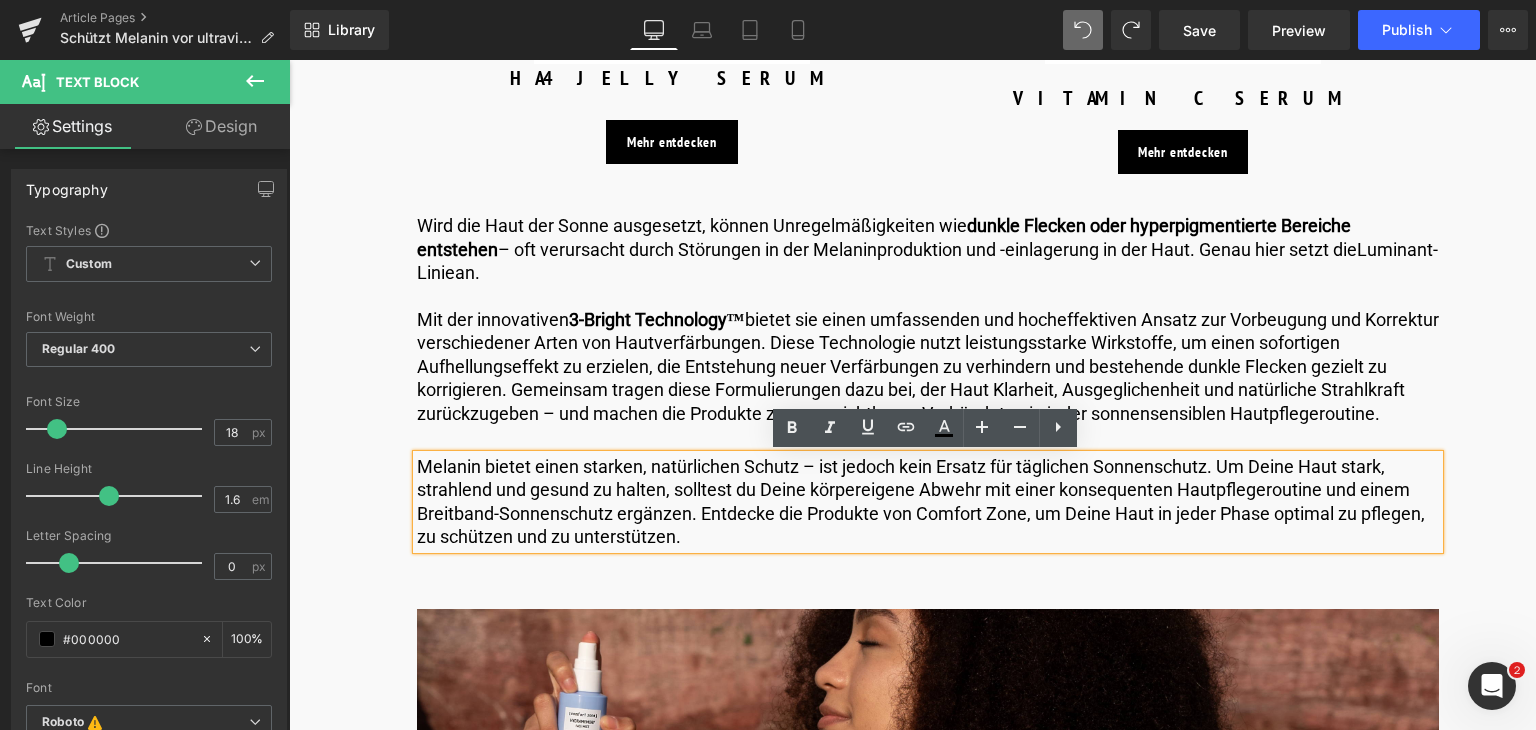 click on "Melanin bietet einen starken, natürlichen Schutz – ist jedoch kein Ersatz für täglichen Sonnenschutz. Um Deine Haut stark, strahlend und gesund zu halten, solltest du Deine körpereigene Abwehr mit einer konsequenten Hautpflegeroutine und einem Breitband-Sonnenschutz ergänzen. Entdecke die Produkte von Comfort Zone, um Deine Haut in jeder Phase optimal zu pflegen, zu schützen und zu unterstützen." at bounding box center [928, 502] 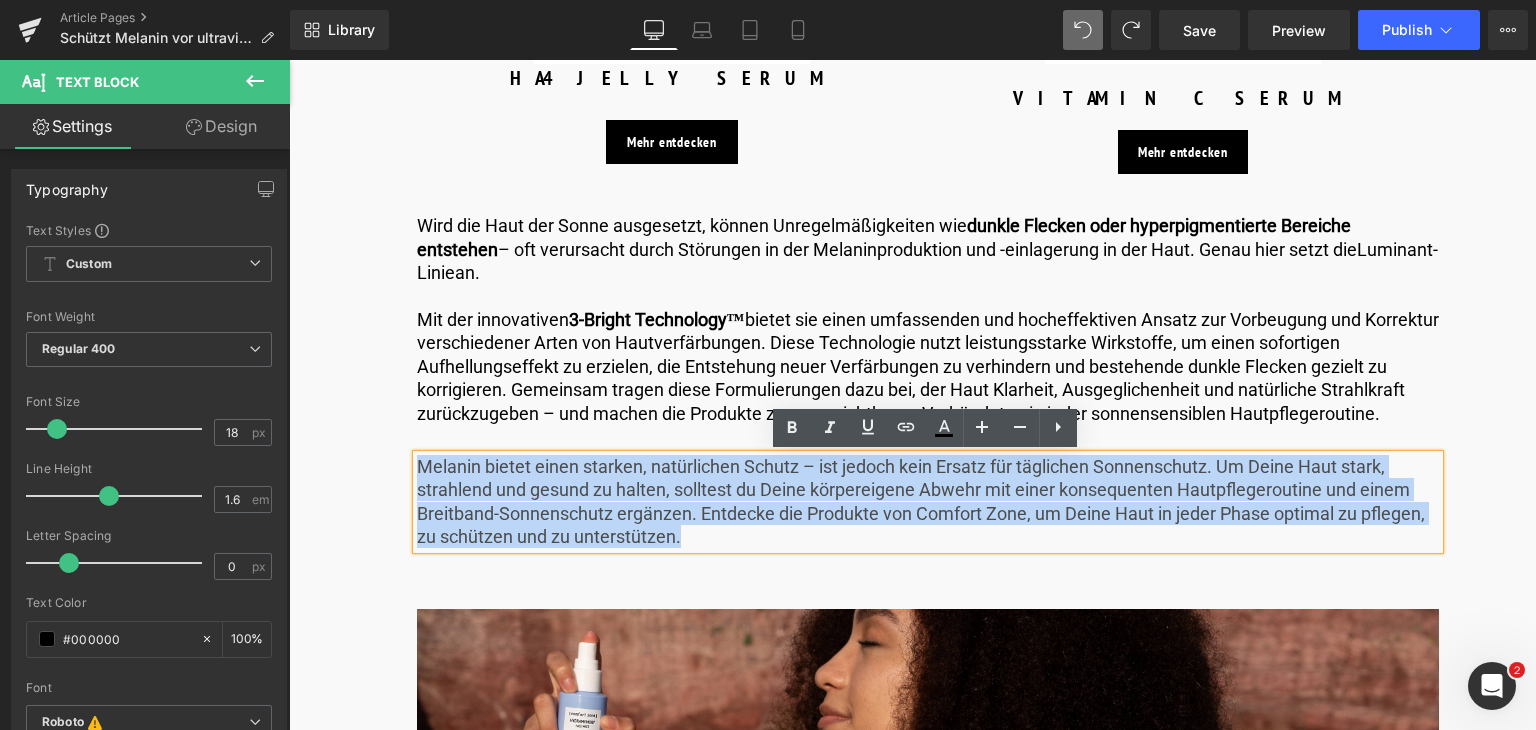 drag, startPoint x: 687, startPoint y: 545, endPoint x: 414, endPoint y: 464, distance: 284.76306 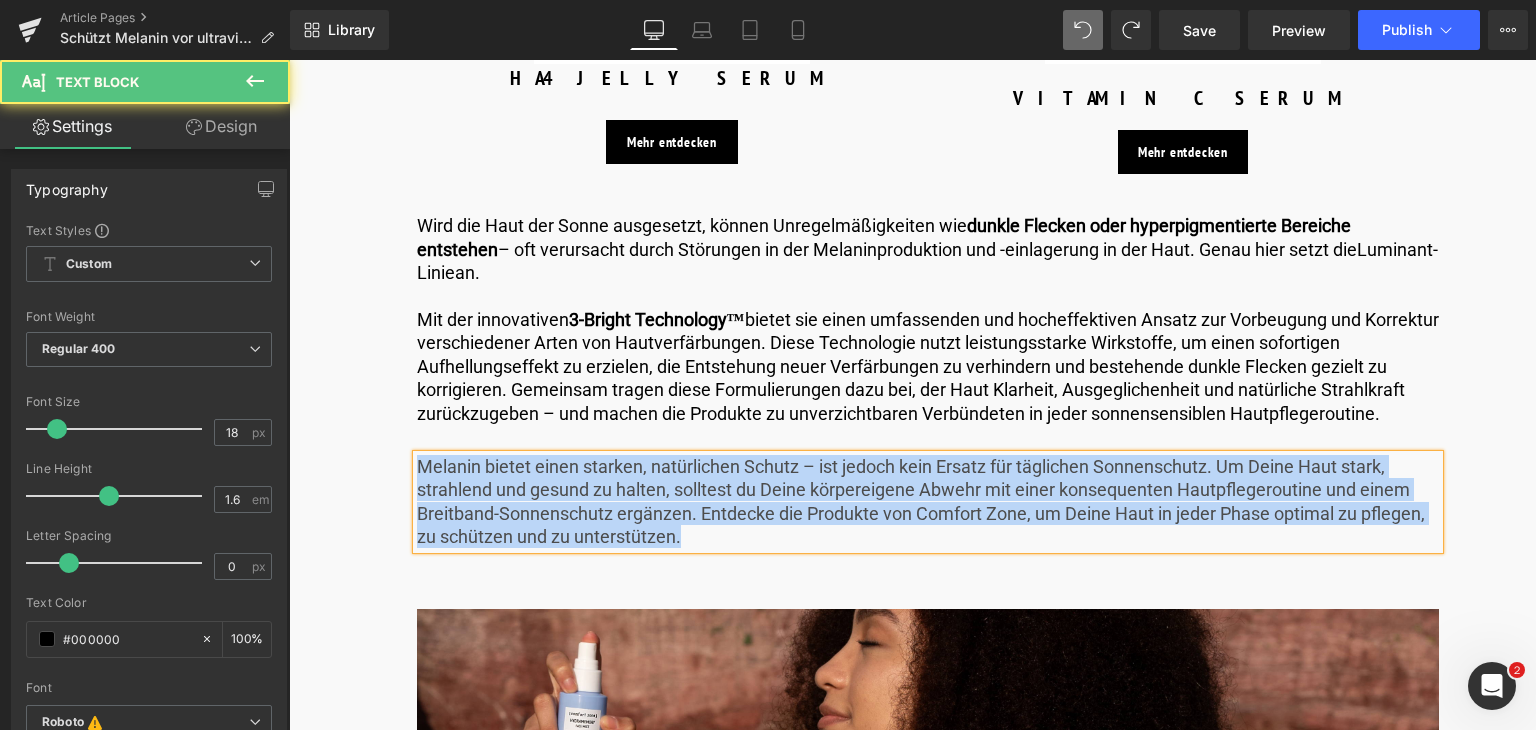 click on "Melanin bietet einen starken, natürlichen Schutz – ist jedoch kein Ersatz für täglichen Sonnenschutz. Um Deine Haut stark, strahlend und gesund zu halten, solltest du Deine körpereigene Abwehr mit einer konsequenten Hautpflegeroutine und einem Breitband-Sonnenschutz ergänzen. Entdecke die Produkte von Comfort Zone, um Deine Haut in jeder Phase optimal zu pflegen, zu schützen und zu unterstützen." at bounding box center [928, 502] 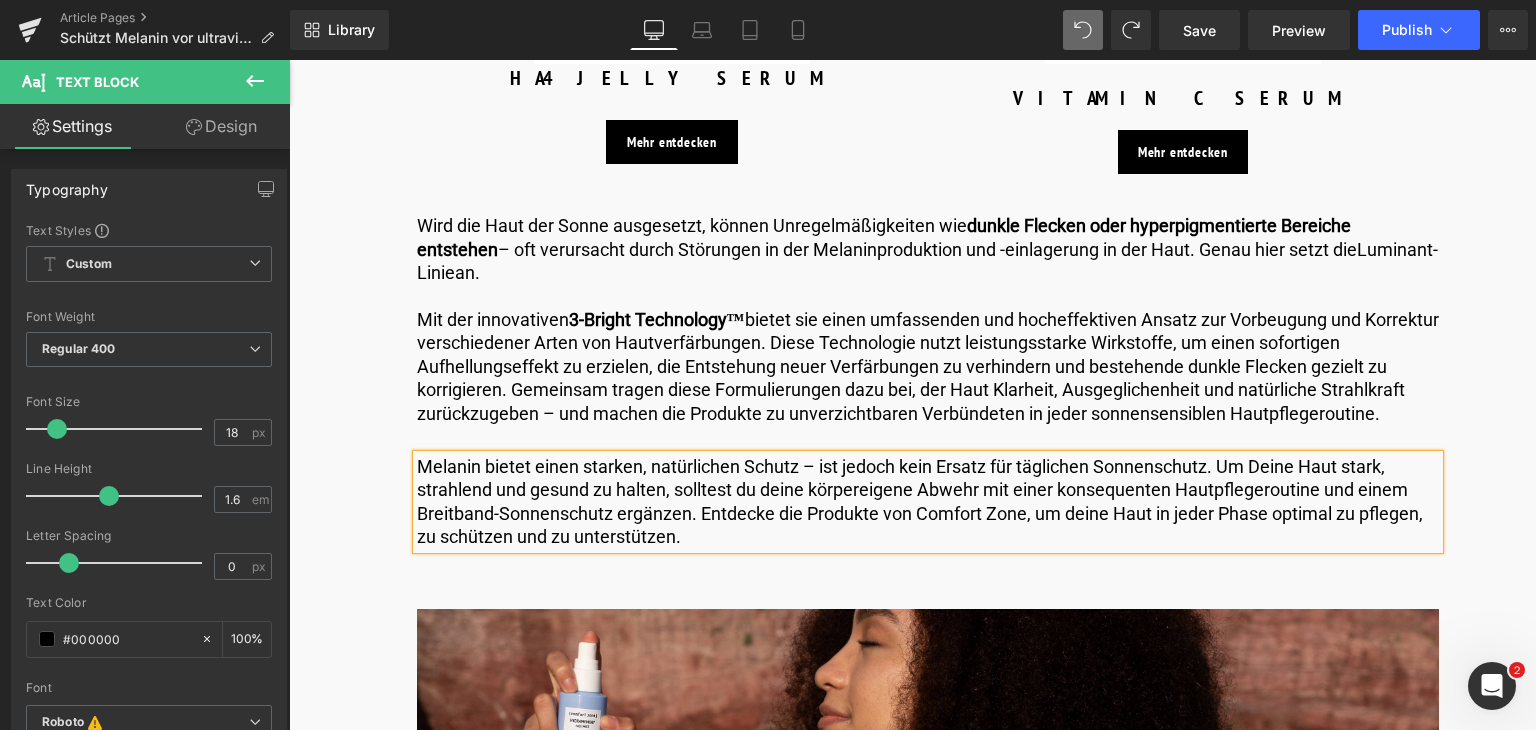 click on "Melanin bietet einen starken, natürlichen Schutz – ist jedoch kein Ersatz für täglichen Sonnenschutz. Um Deine Haut stark, strahlend und gesund zu halten, solltest du Deine körpereigene Abwehr mit einer konsequenten Hautpflegeroutine und einem Breitband-Sonnenschutz ergänzen. Entdecke die Produkte von Comfort Zone, um deine Haut in jeder Phase optimal zu pflegen, zu schützen und zu unterstützen." at bounding box center [928, 502] 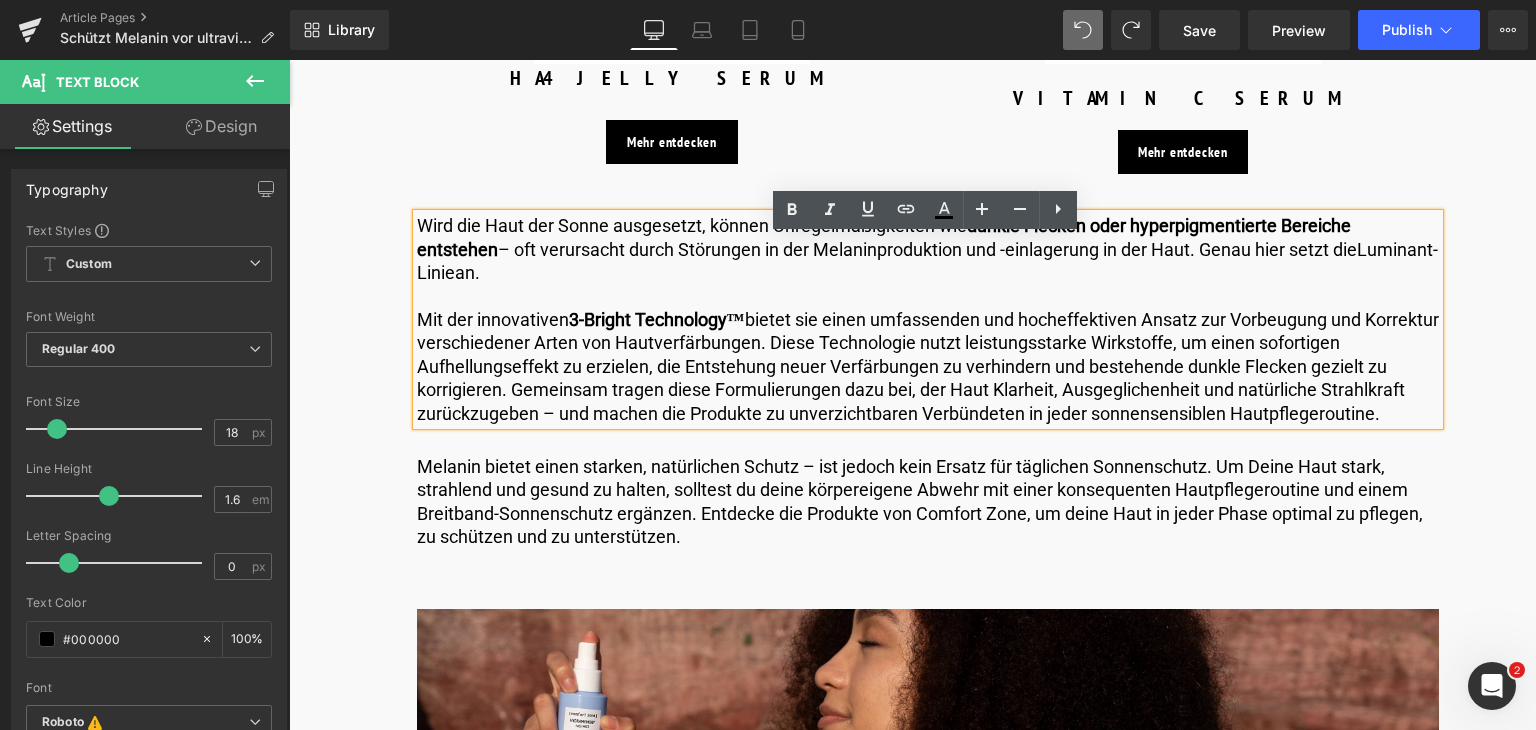 drag, startPoint x: 505, startPoint y: 389, endPoint x: 1436, endPoint y: 416, distance: 931.3914 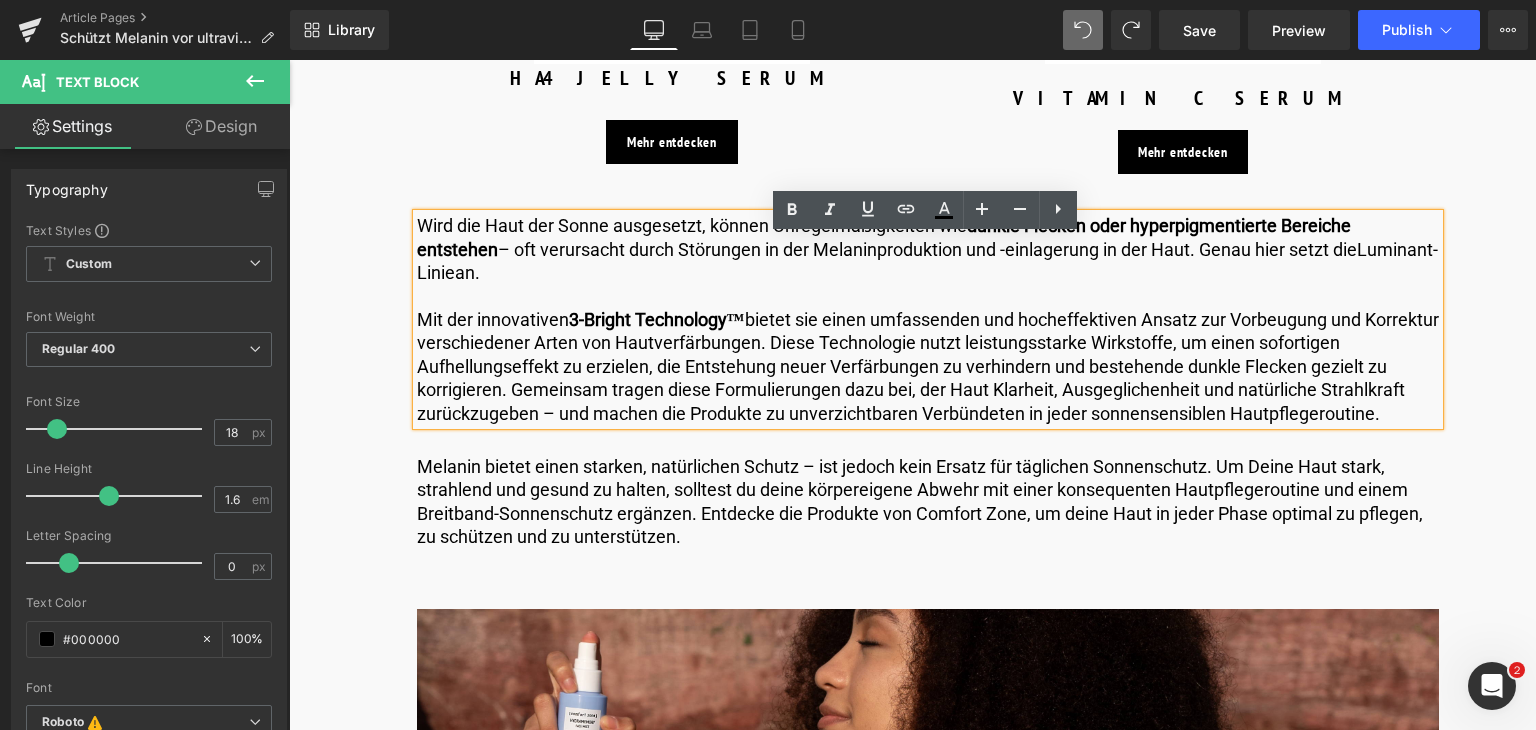 click on "Wird die Haut der Sonne ausgesetzt, können Unregelmäßigkeiten wie  dunkle Flecken oder hyperpigmentierte Bereiche entstehen  – oft verursacht durch Störungen in der Melaninproduktion und -einlagerung in der Haut. Genau hier setzt die  Luminant-Linie  an. Mit der innovativen  3-Bright Technology™  bietet sie einen umfassenden und hocheffektiven Ansatz zur Vorbeugung und Korrektur verschiedener Arten von Hautverfärbungen. Diese Technologie nutzt leistungsstarke Wirkstoffe, um einen sofortigen Aufhellungseffekt zu erzielen, die Entstehung neuer Verfärbungen zu verhindern und bestehende dunkle Flecken gezielt zu korrigieren. Gemeinsam tragen diese Formulierungen dazu bei, der Haut Klarheit, Ausgeglichenheit und natürliche Strahlkraft zurückzugeben – und machen die Produkte zu unverzichtbaren Verbündeten in jeder sonnensensiblen Hautpflegeroutine." at bounding box center [928, 319] 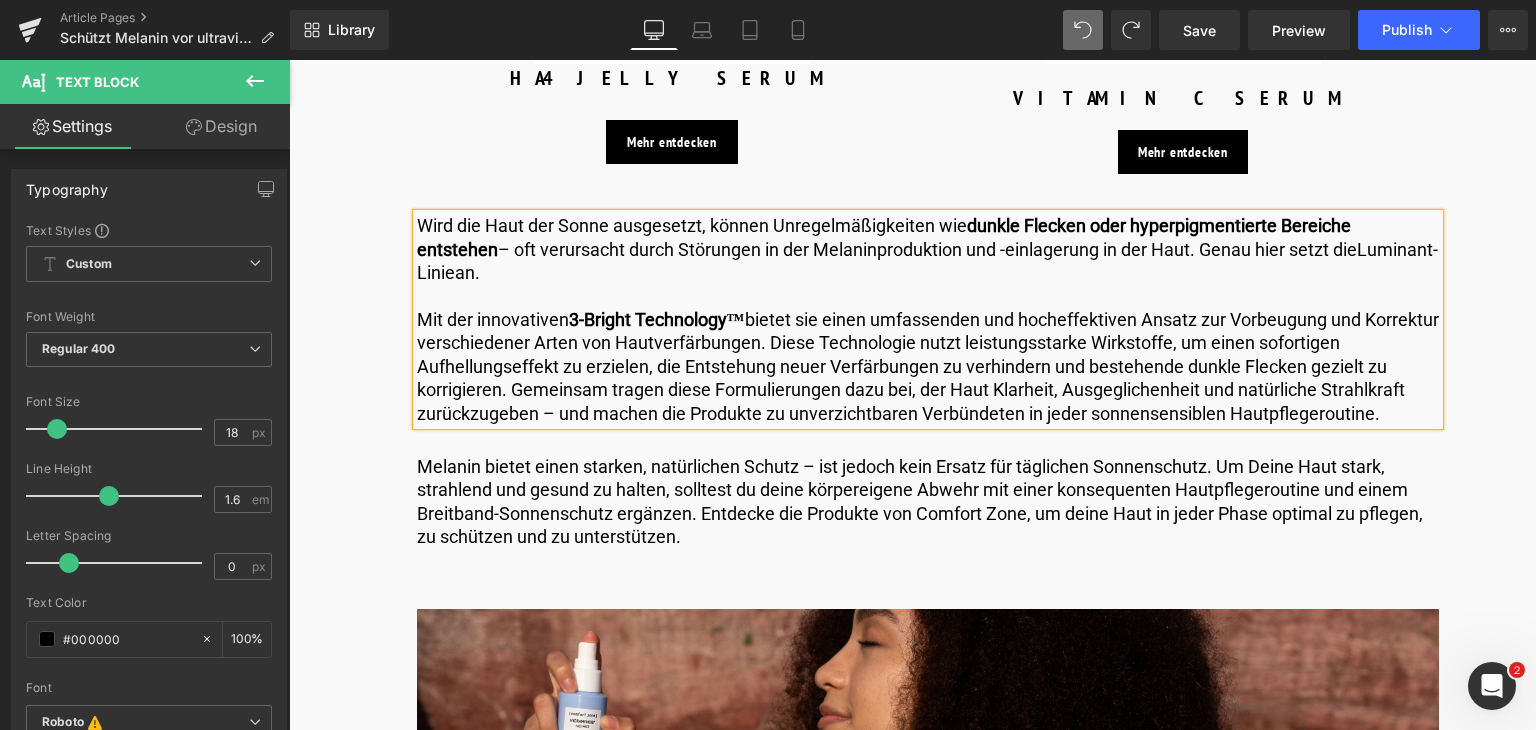 click on "Image         Veröffentlicht am 28. Juli 2025 | Lesezeit: 10 Minuten Text Block         Row         Schützt Melanin vor ultravioletter (UV-)Strahlung? Heading         Liquid         Row
IN DIESEM ARTIKEL:
Text Block
Text Block
Accordion         Text Block         Row         Heading" at bounding box center (911, -3380) 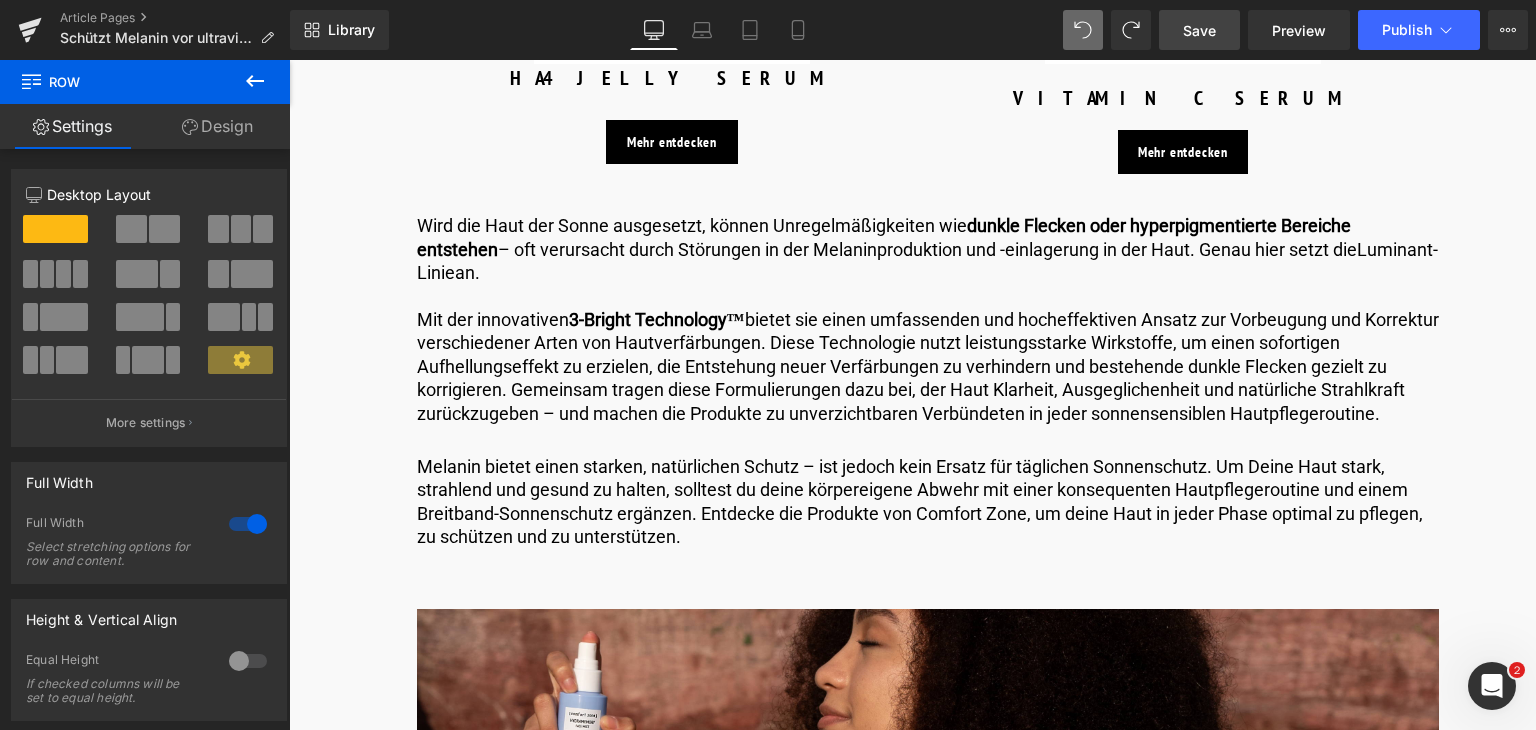 click on "Save" at bounding box center (1199, 30) 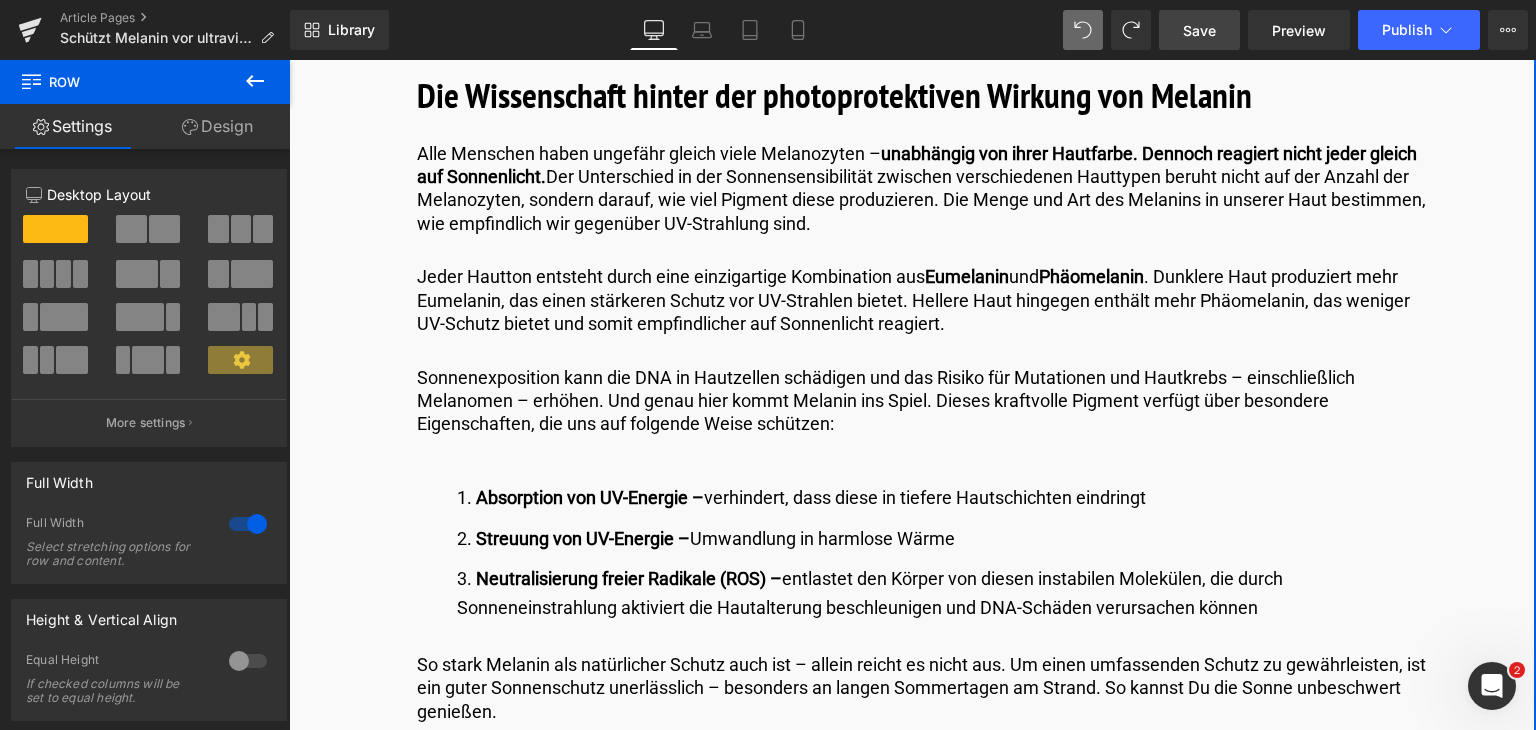 scroll, scrollTop: 2725, scrollLeft: 0, axis: vertical 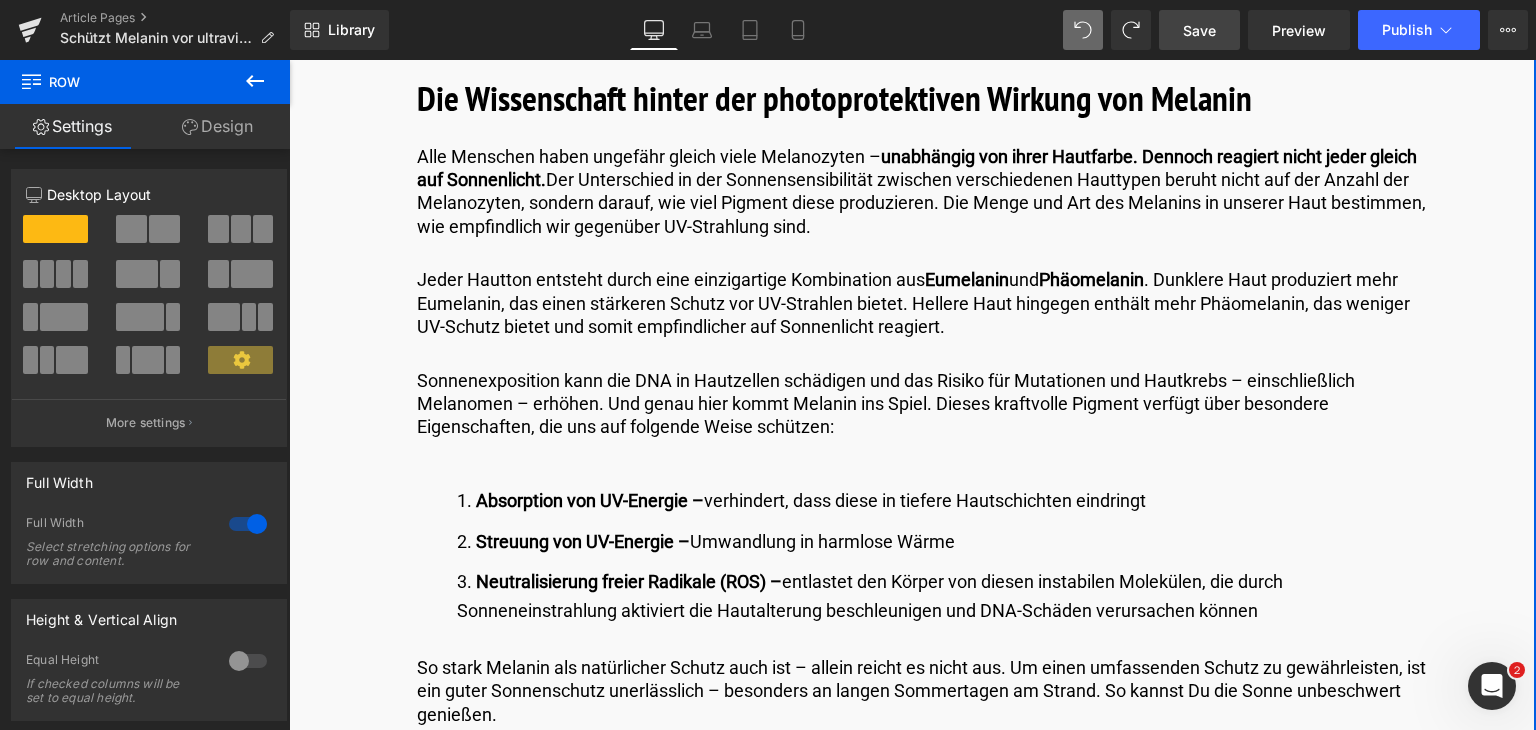 click on "Sonnenexposition kann die DNA in Hautzellen schädigen und das Risiko für Mutationen und Hautkrebs – einschließlich Melanomen – erhöhen. Und genau hier kommt Melanin ins Spiel. Dieses kraftvolle Pigment verfügt über besondere Eigenschaften, die uns auf folgende Weise schützen:" at bounding box center [928, 404] 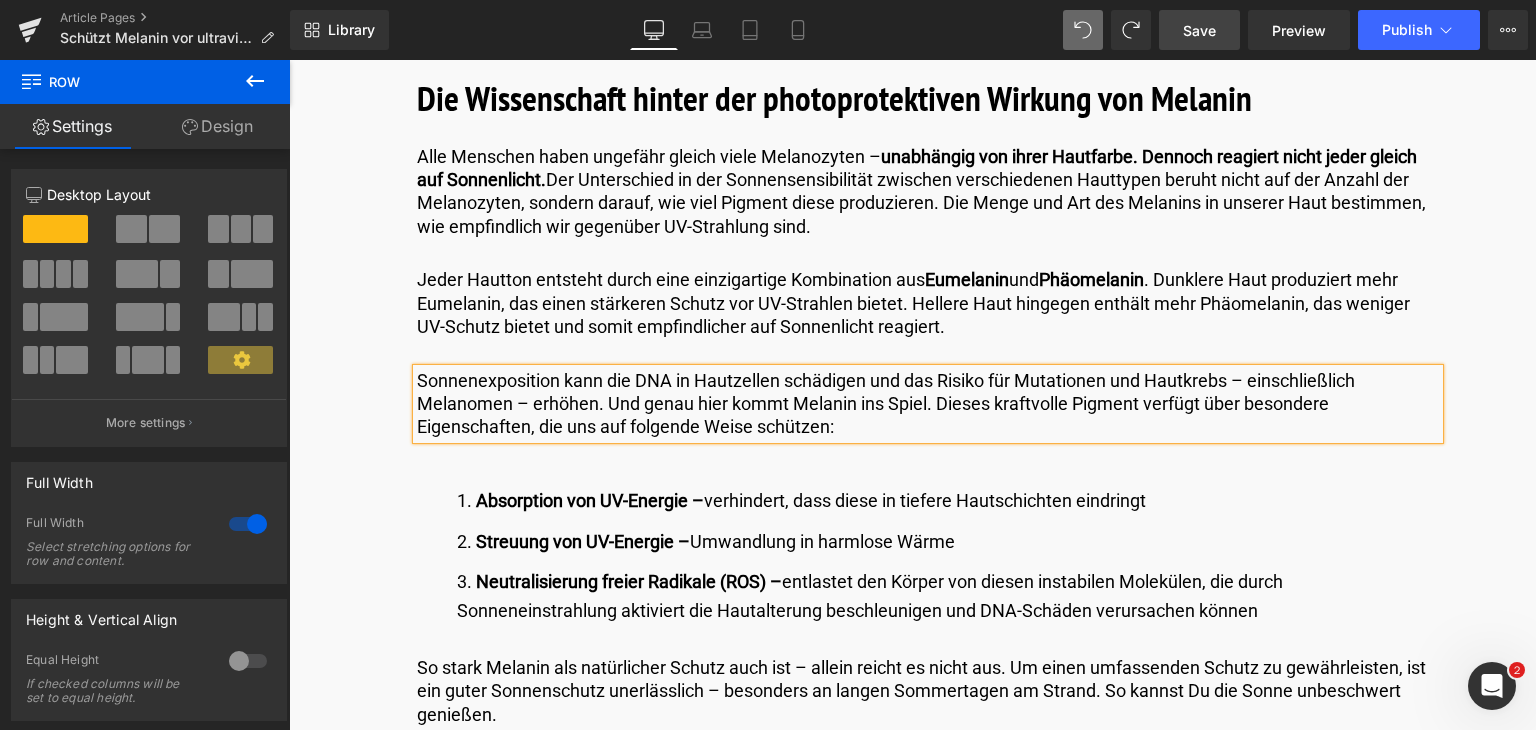 drag, startPoint x: 839, startPoint y: 426, endPoint x: 399, endPoint y: 367, distance: 443.93805 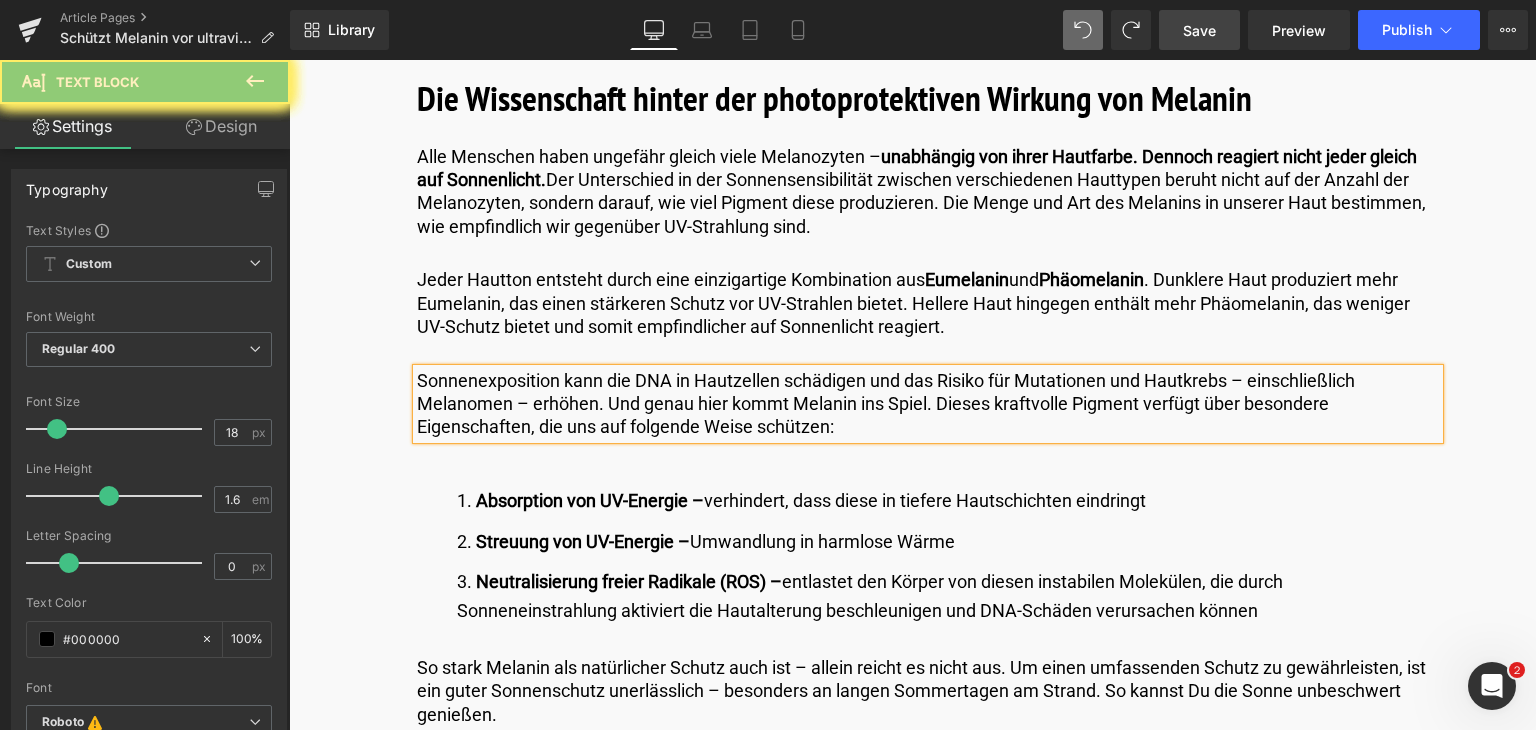 click on "Sonnenexposition kann die DNA in Hautzellen schädigen und das Risiko für Mutationen und Hautkrebs – einschließlich Melanomen – erhöhen. Und genau hier kommt Melanin ins Spiel. Dieses kraftvolle Pigment verfügt über besondere Eigenschaften, die uns auf folgende Weise schützen:" at bounding box center [928, 404] 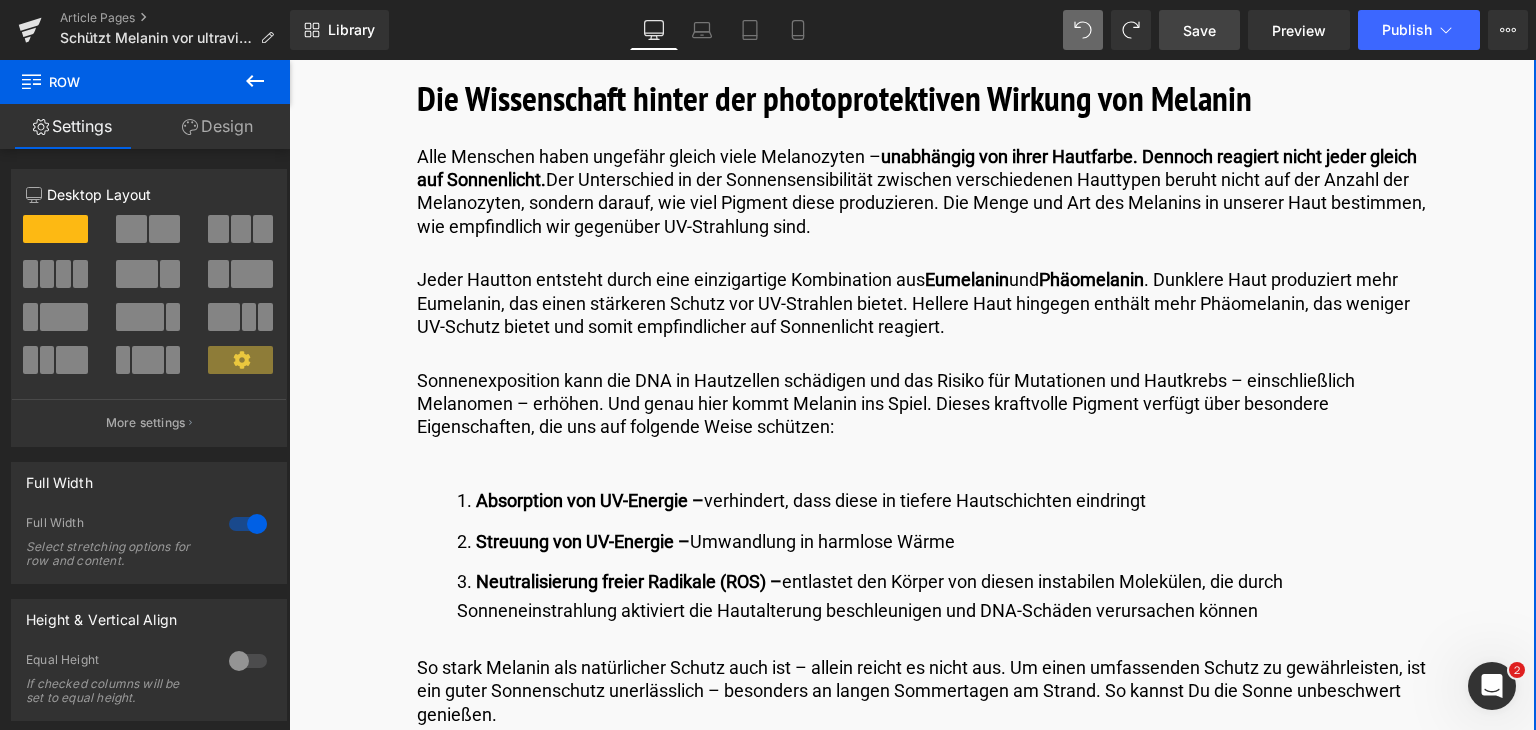 drag, startPoint x: 1529, startPoint y: 242, endPoint x: 1530, endPoint y: 277, distance: 35.014282 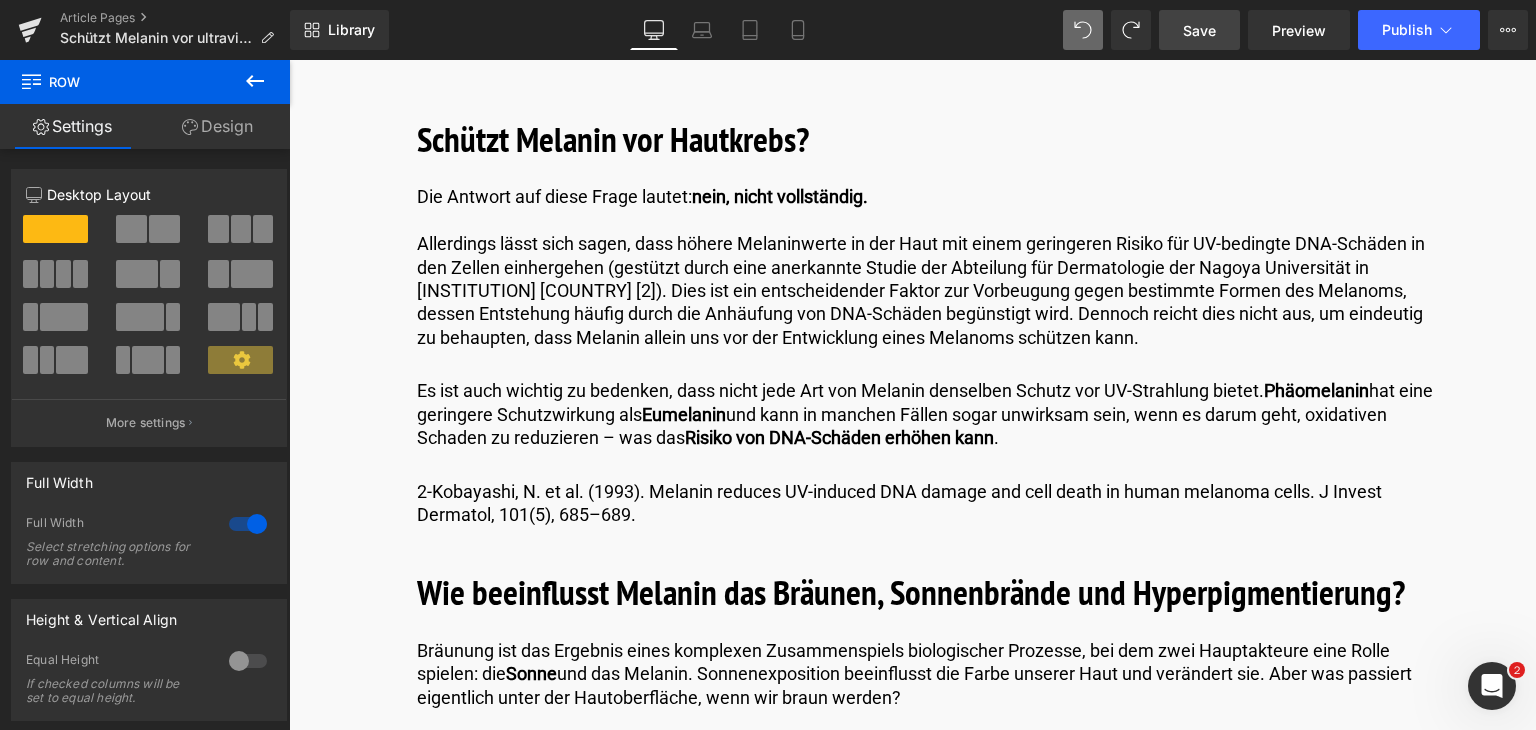 scroll, scrollTop: 3456, scrollLeft: 0, axis: vertical 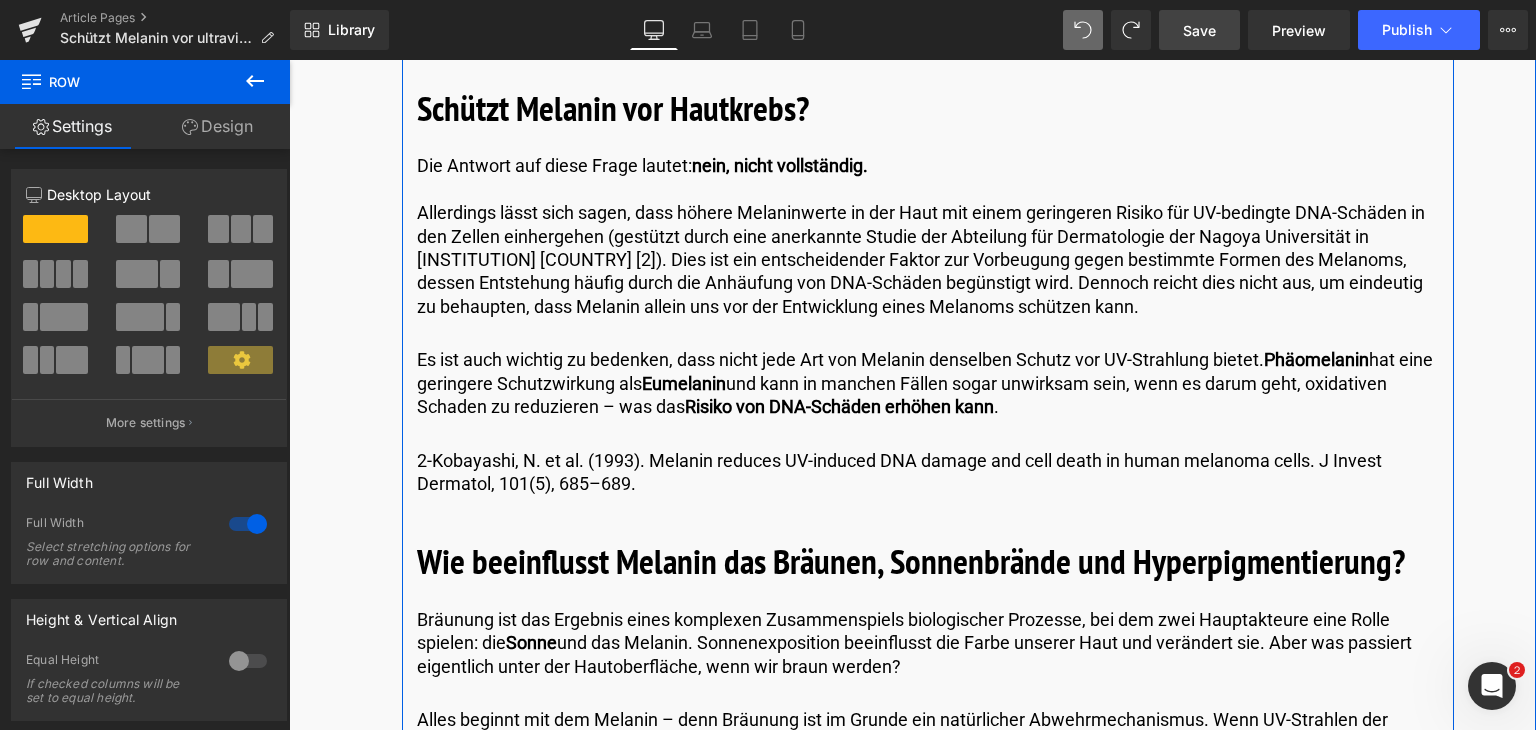 click on "Image         Veröffentlicht am 28. Juli 2025 | Lesezeit: 10 Minuten Text Block         Row         Schützt Melanin vor ultravioletter (UV-)Strahlung? Heading         Liquid         Row
IN DIESEM ARTIKEL:
Text Block
Text Block
Accordion         Text Block         Row         Heading" at bounding box center (911, 1471) 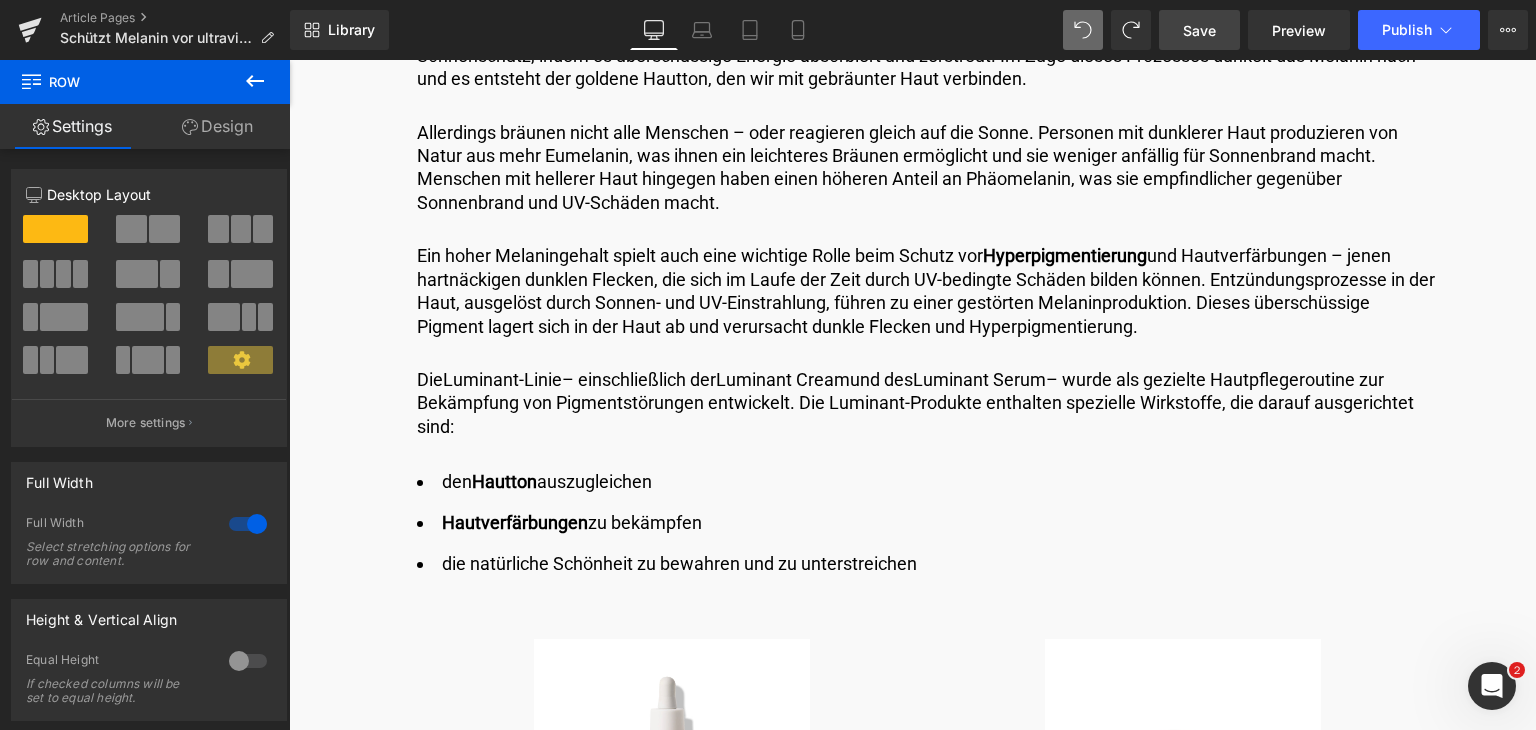 scroll, scrollTop: 4169, scrollLeft: 0, axis: vertical 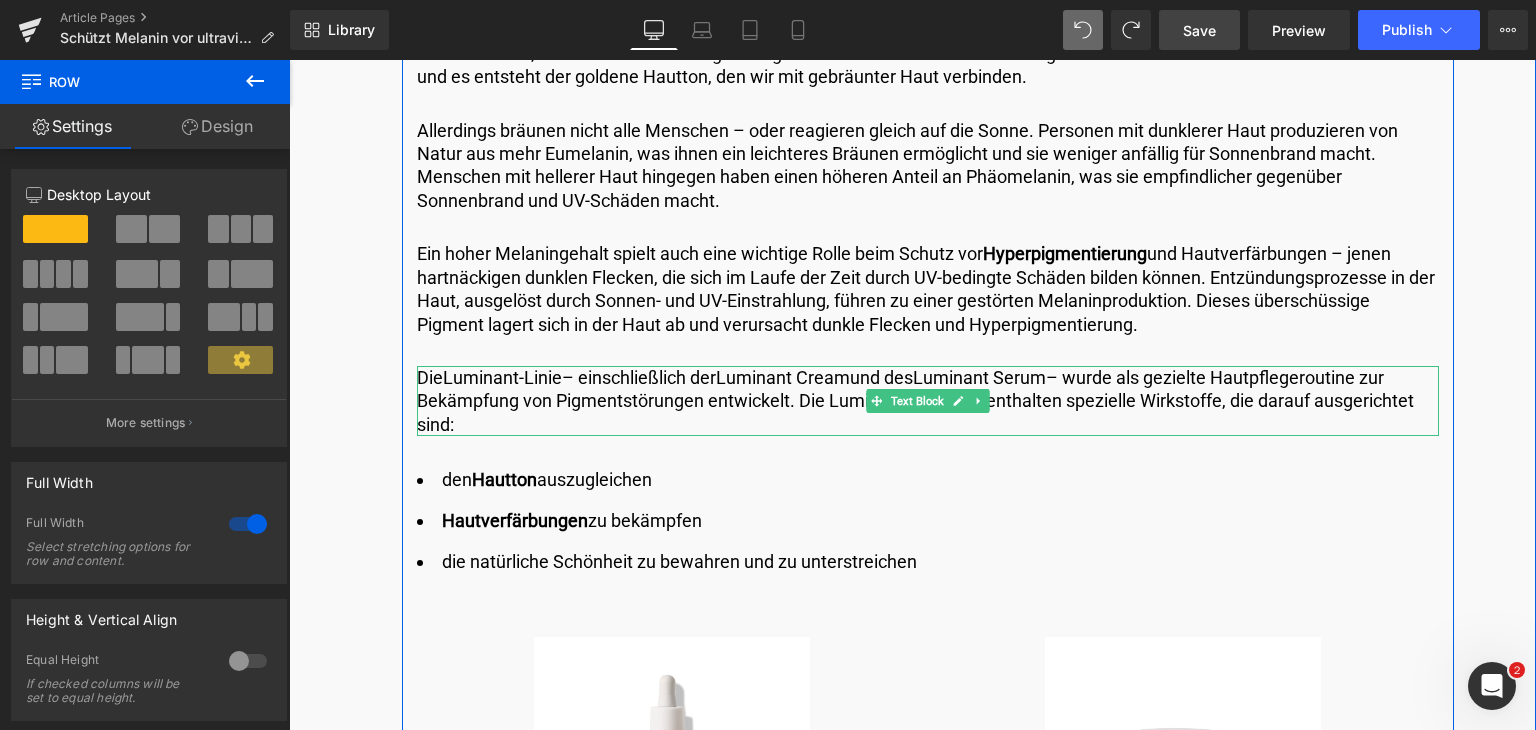 click on "Die  Luminant-Linie  – einschließlich der  Luminant Cream  und des  Luminant Serum  – wurde als gezielte Hautpflegeroutine zur Bekämpfung von Pigmentstörungen entwickelt. Die Luminant-Produkte enthalten spezielle Wirkstoffe, die darauf ausgerichtet sind:" at bounding box center (928, 401) 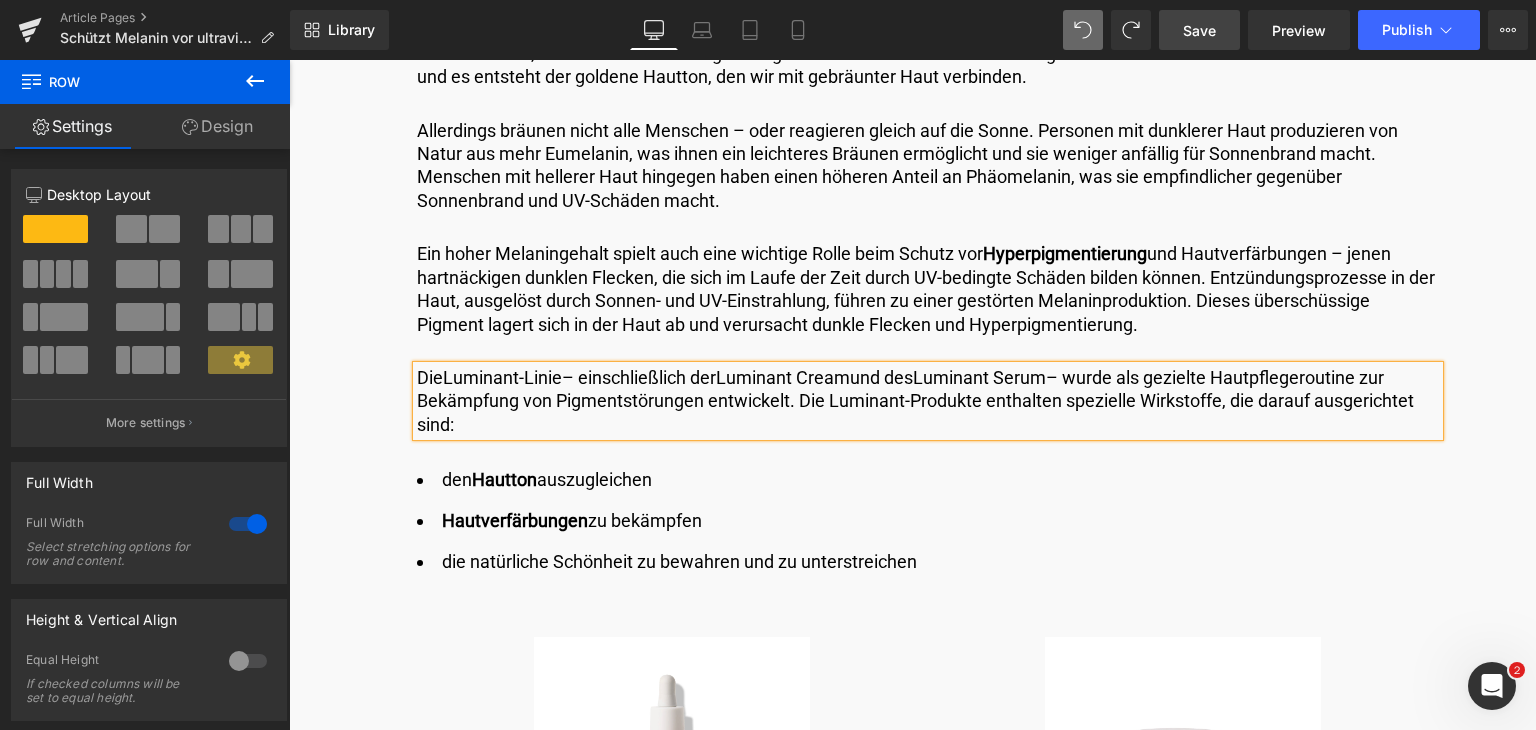 click on "Die  Luminant-Linie  – einschließlich der  Luminant Cream  und des  Luminant Serum  – wurde als gezielte Hautpflegeroutine zur Bekämpfung von Pigmentstörungen entwickelt. Die Luminant-Produkte enthalten spezielle Wirkstoffe, die darauf ausgerichtet sind:" at bounding box center [928, 401] 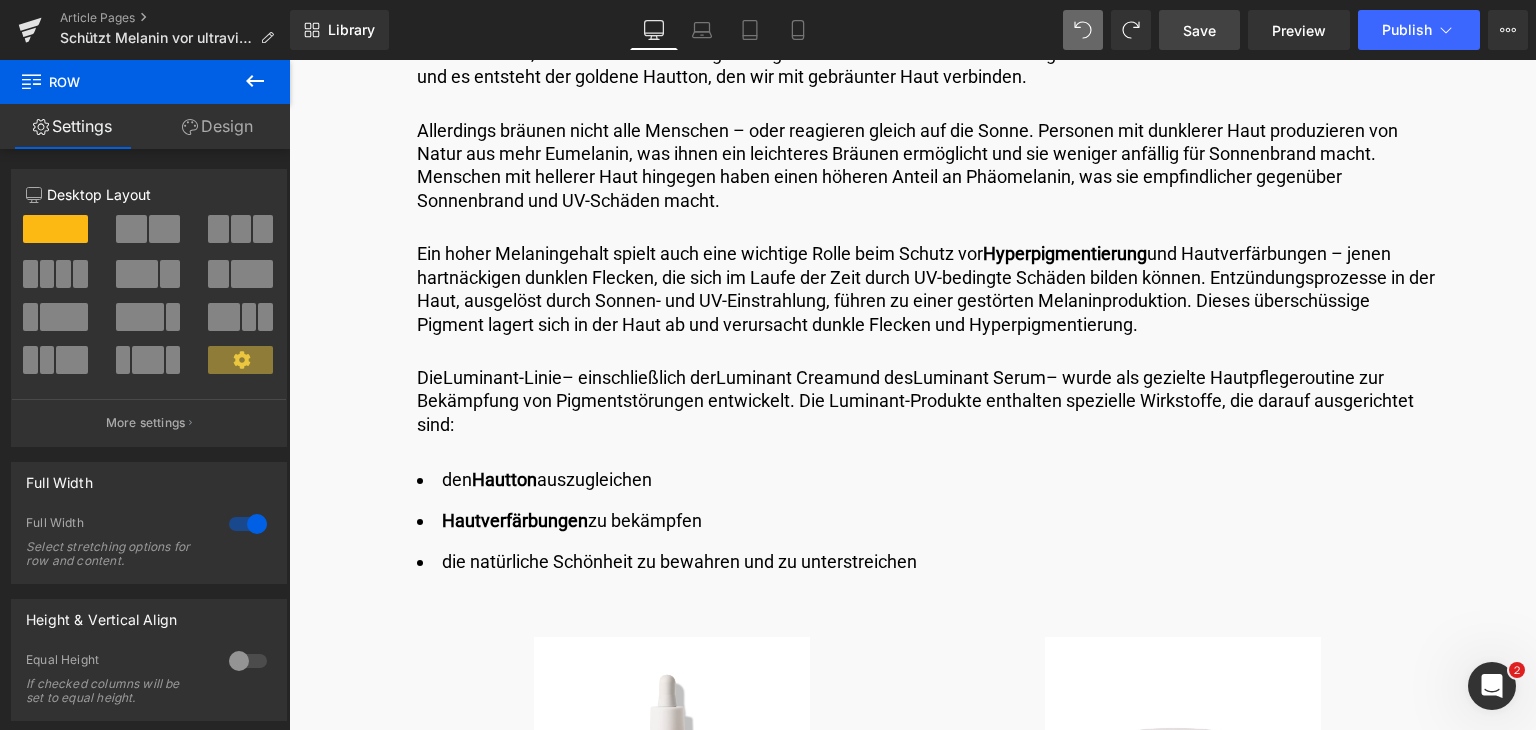 click on "Auch wenn Melanin eine erste Schutzlinie gegen Schäden durch UV-Strahlen bietet, ist es genauso wichtig, die Haut äußerlich zu schützen – um Sonnenbrände, vorzeitige Hautalterung und Hautkrebs zu vermeiden. Hier sind fünf clevere Gewohnheiten, mit denen Du Deine Haut vor den schädlichen Auswirkungen der Sonne schützen und ihre Vitalität und Gesundheit bewahren kannst:" at bounding box center (928, 1223) 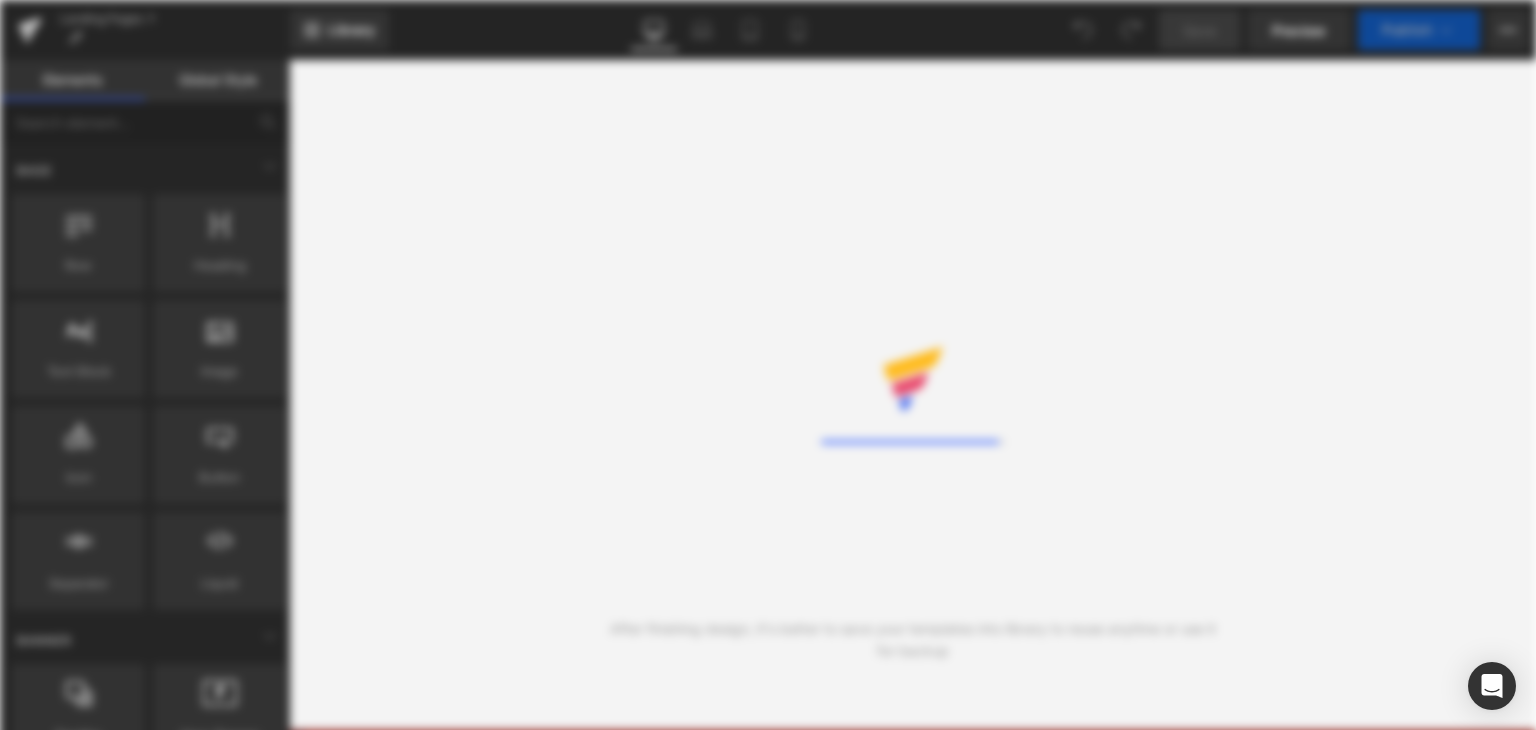 scroll, scrollTop: 0, scrollLeft: 0, axis: both 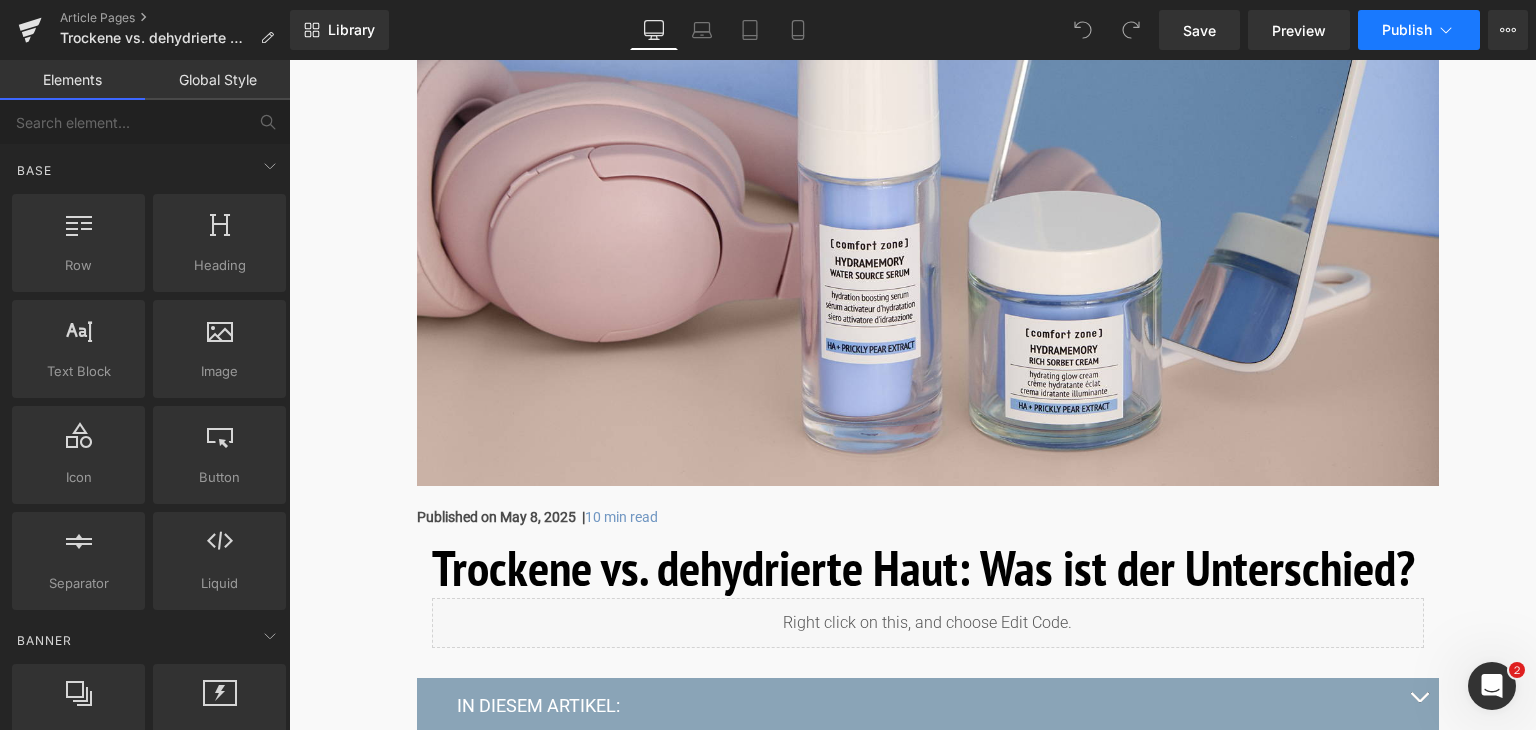 click on "Publish" at bounding box center (1419, 30) 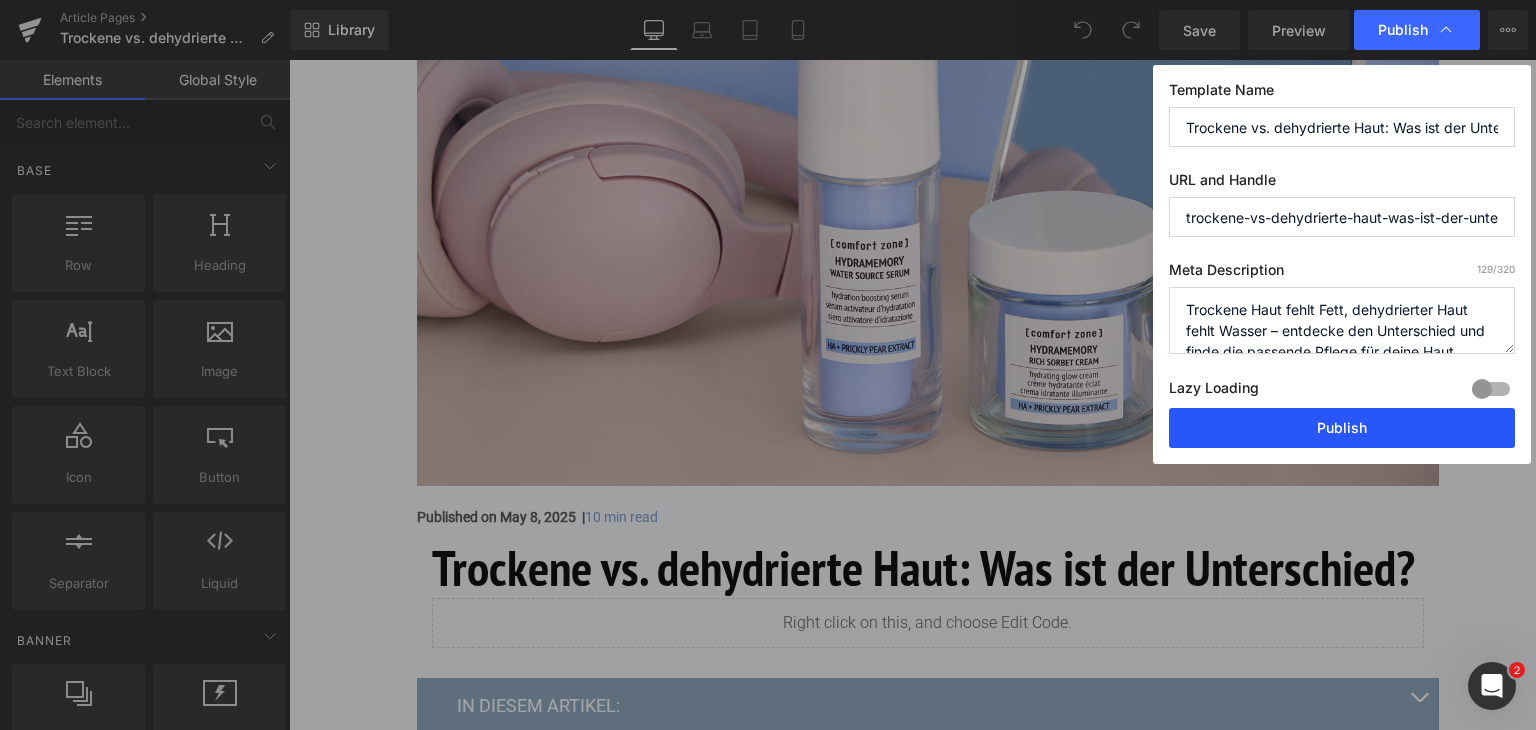 click on "Publish" at bounding box center (1342, 428) 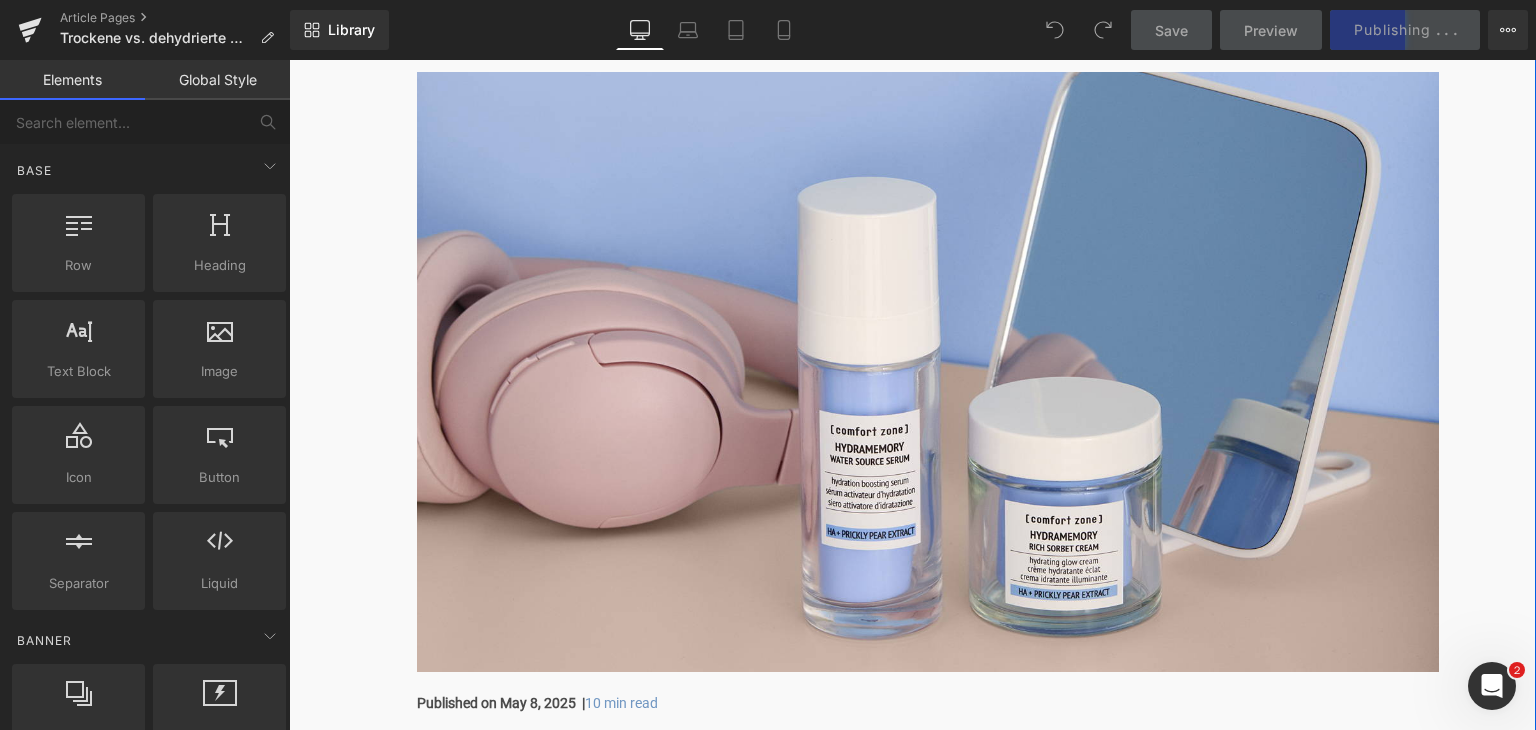 scroll, scrollTop: 212, scrollLeft: 0, axis: vertical 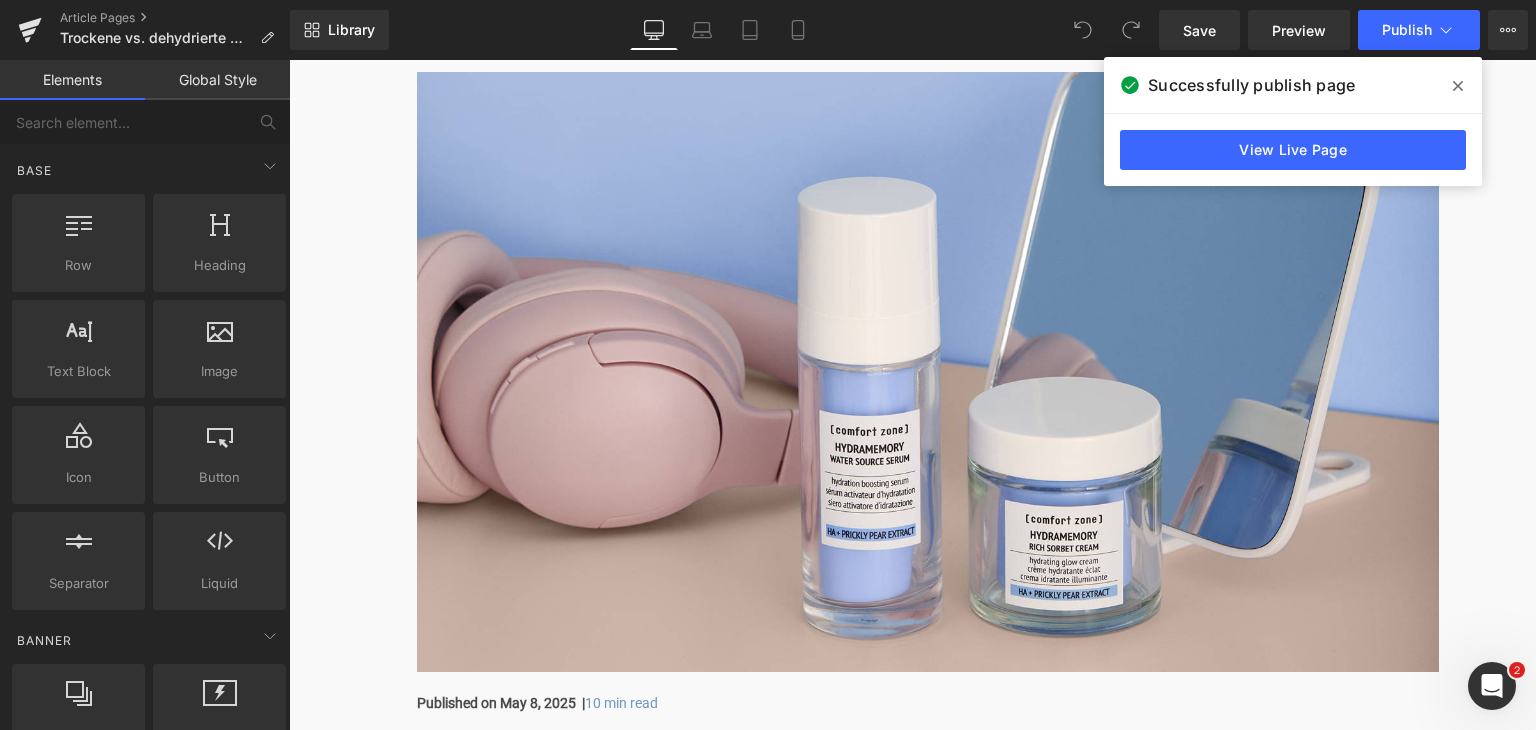 click 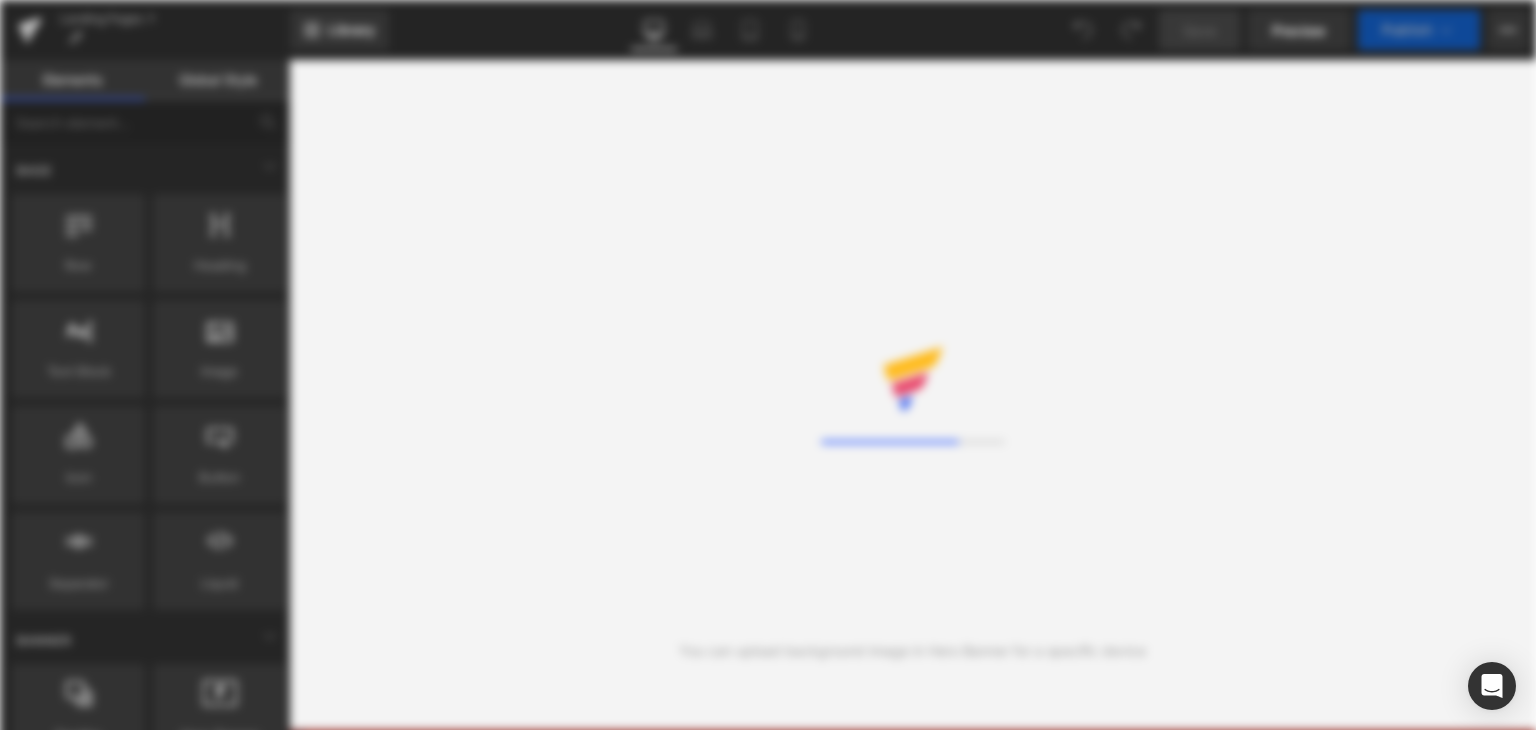 scroll, scrollTop: 0, scrollLeft: 0, axis: both 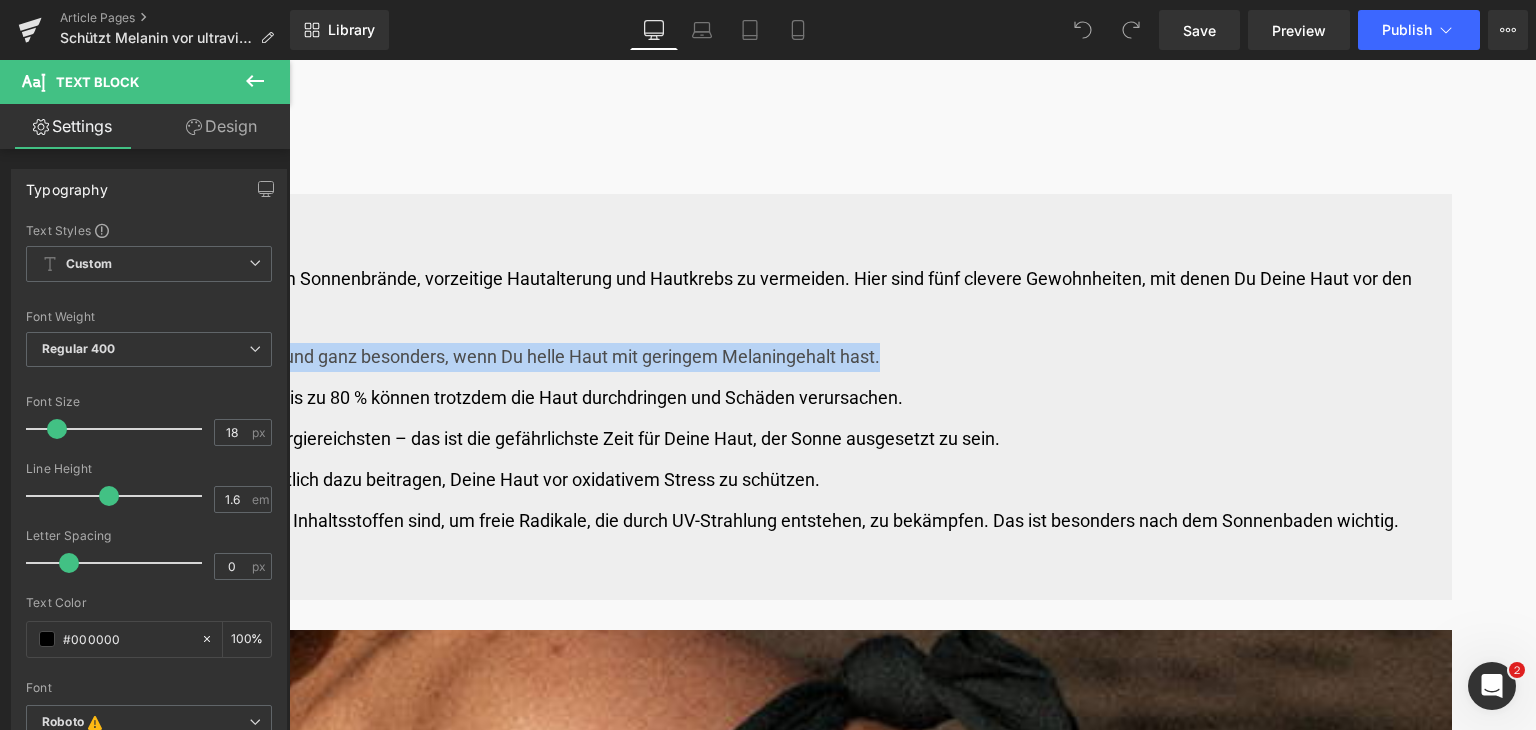 drag, startPoint x: 1271, startPoint y: 282, endPoint x: 480, endPoint y: 265, distance: 791.1827 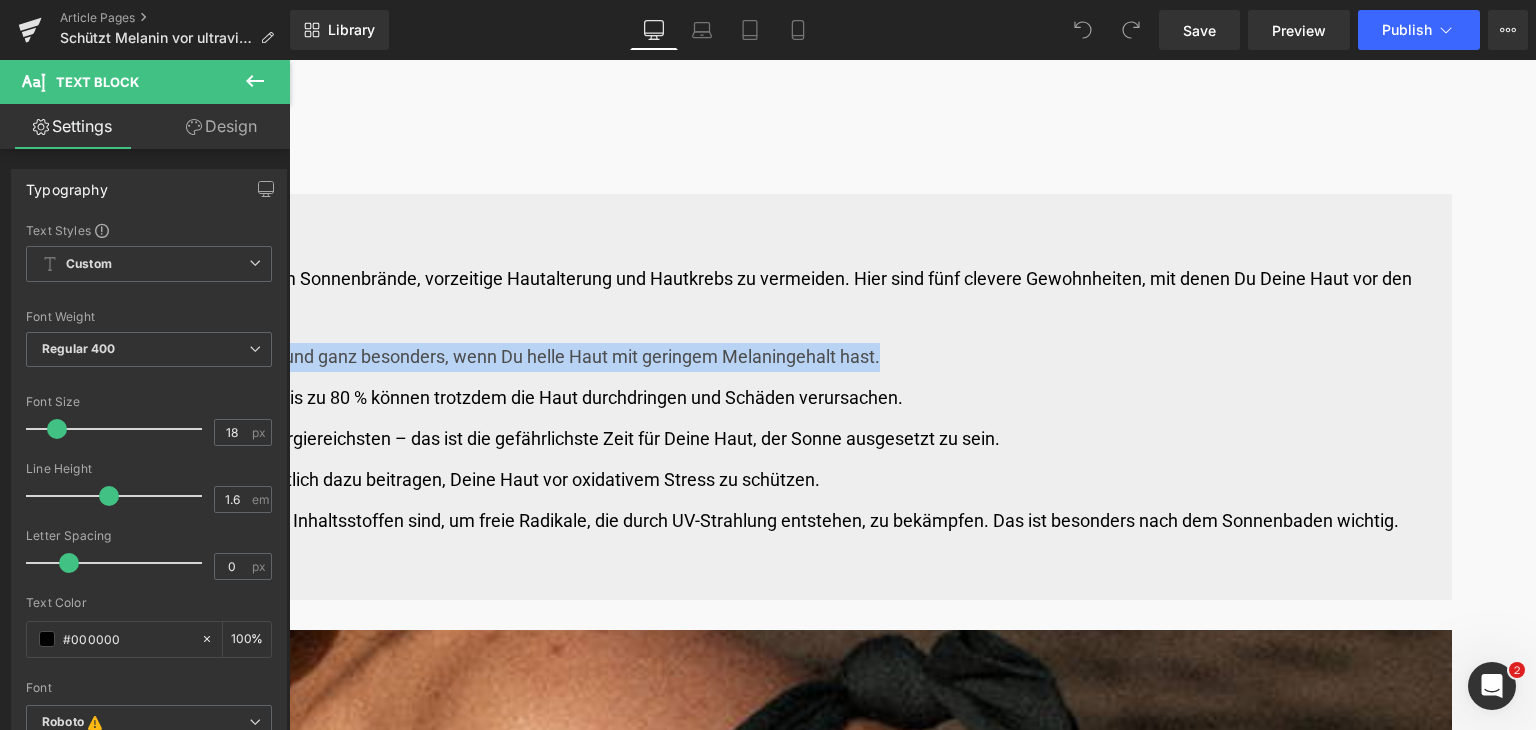 click on "Immer Sonnenschutz verwenden:  Ein Lichtschutzfaktor (LSF) von 30 oder höher ist unerlässlich, sobald Du der Sonne ausgesetzt bist – und ganz besonders, wenn Du helle Haut mit geringem Melaningehalt hast." at bounding box center (324, 357) 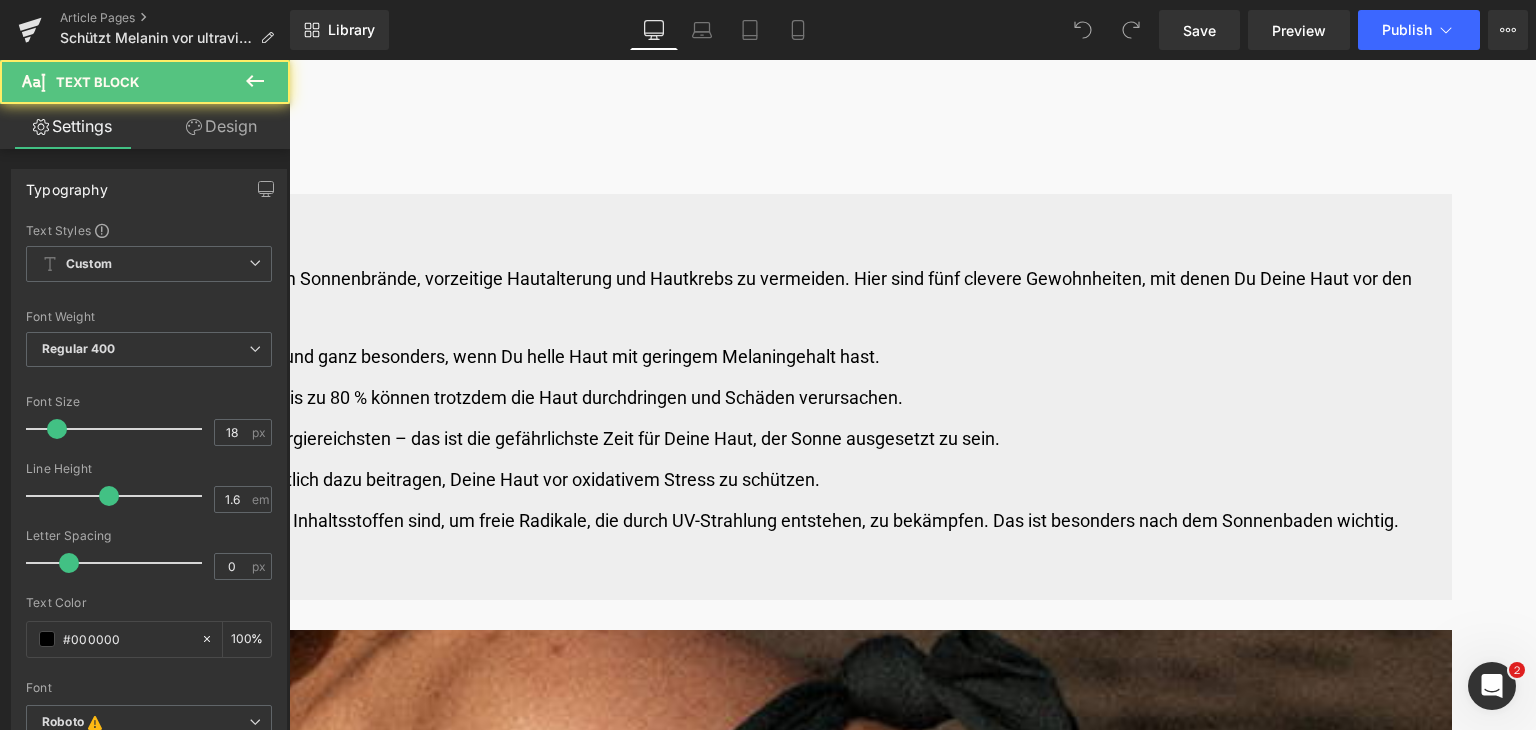 click on "Längere Sonneneinstrahlung während der Spitzenzeiten vermeiden:" at bounding box center [-515, 438] 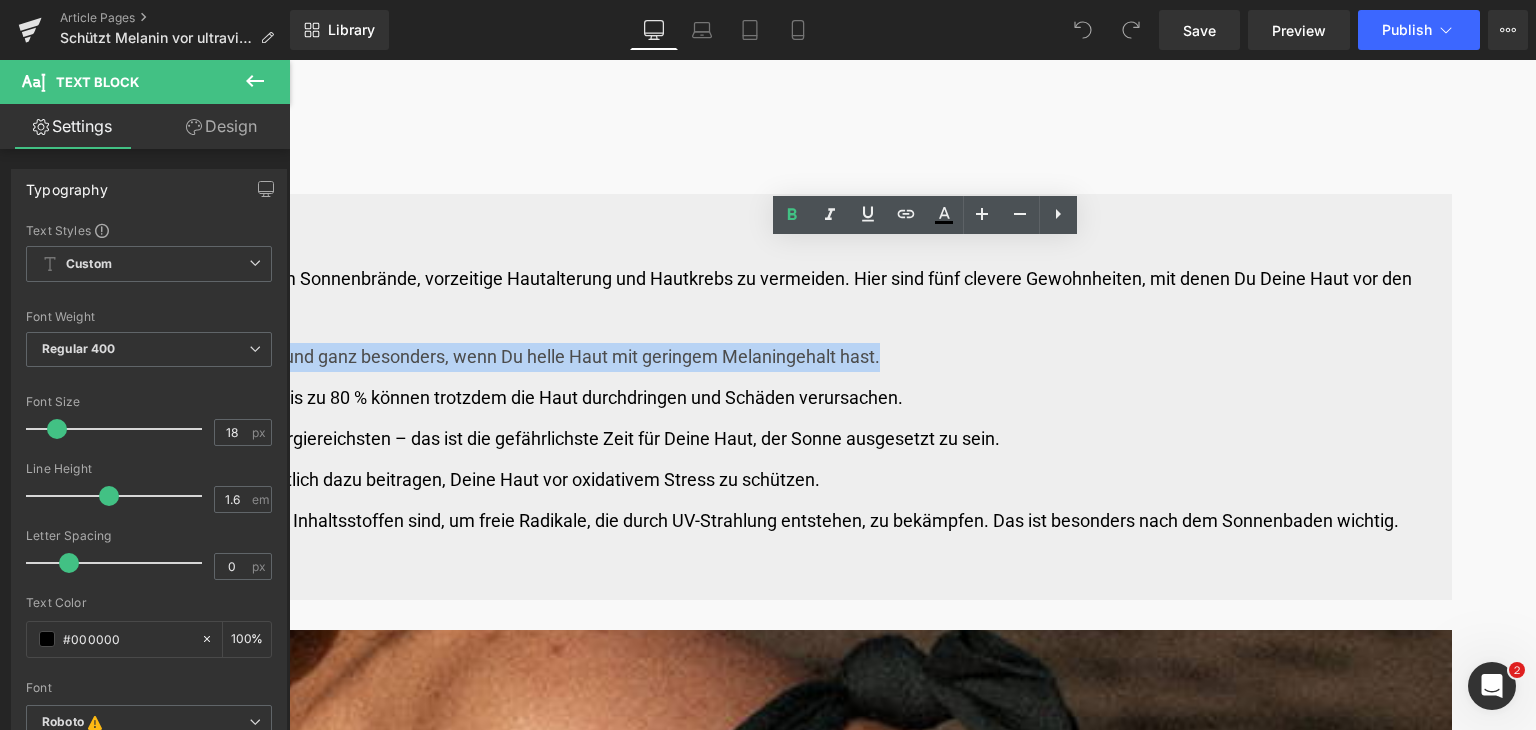 drag, startPoint x: 1297, startPoint y: 278, endPoint x: 761, endPoint y: 266, distance: 536.13434 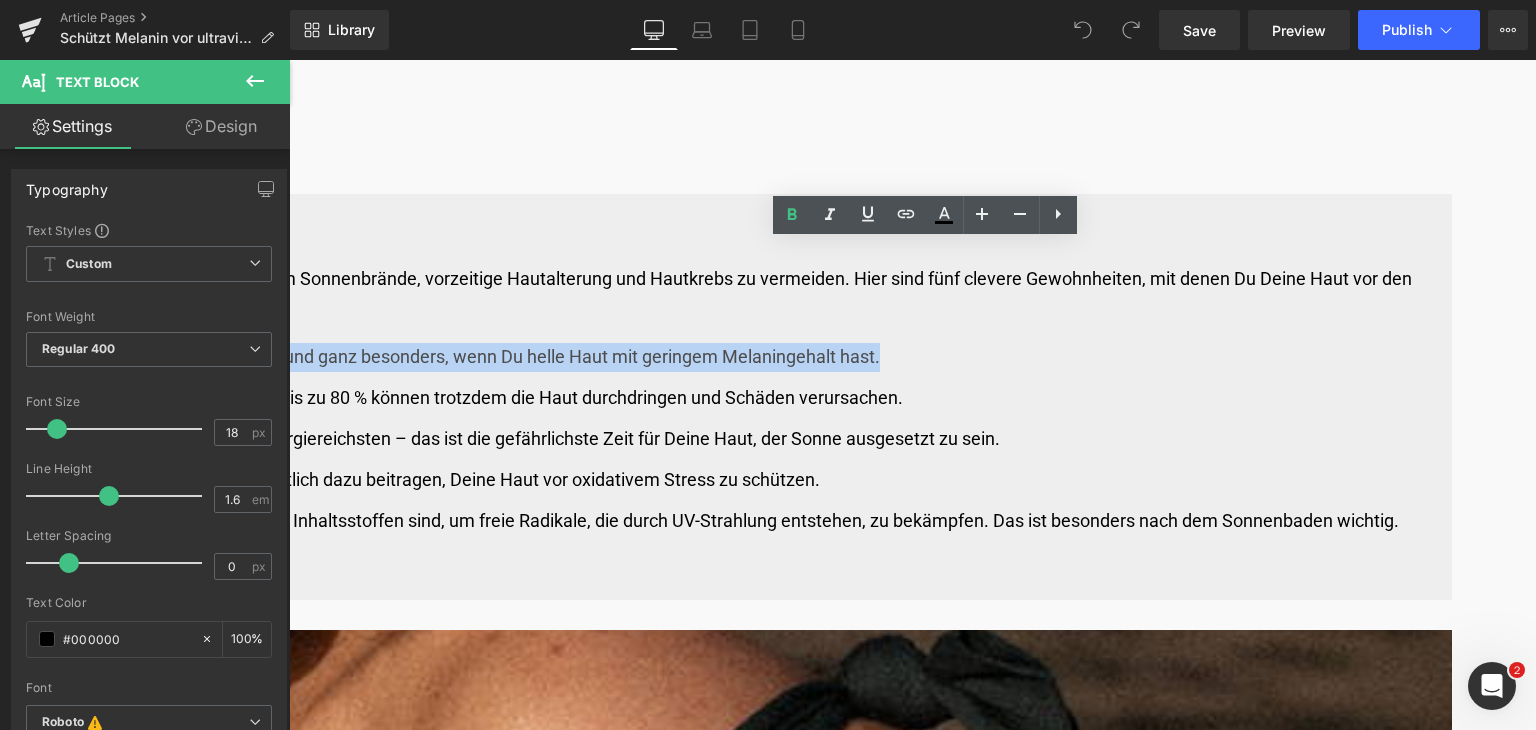 click on "Immer Sonnenschutz verwenden:  Ein Lichtschutzfaktor (LSF) von 30 oder höher ist unerlässlich, sobald Du der Sonne ausgesetzt bist – und ganz besonders, wenn Du helle Haut mit geringem Melaningehalt hast." at bounding box center [324, 357] 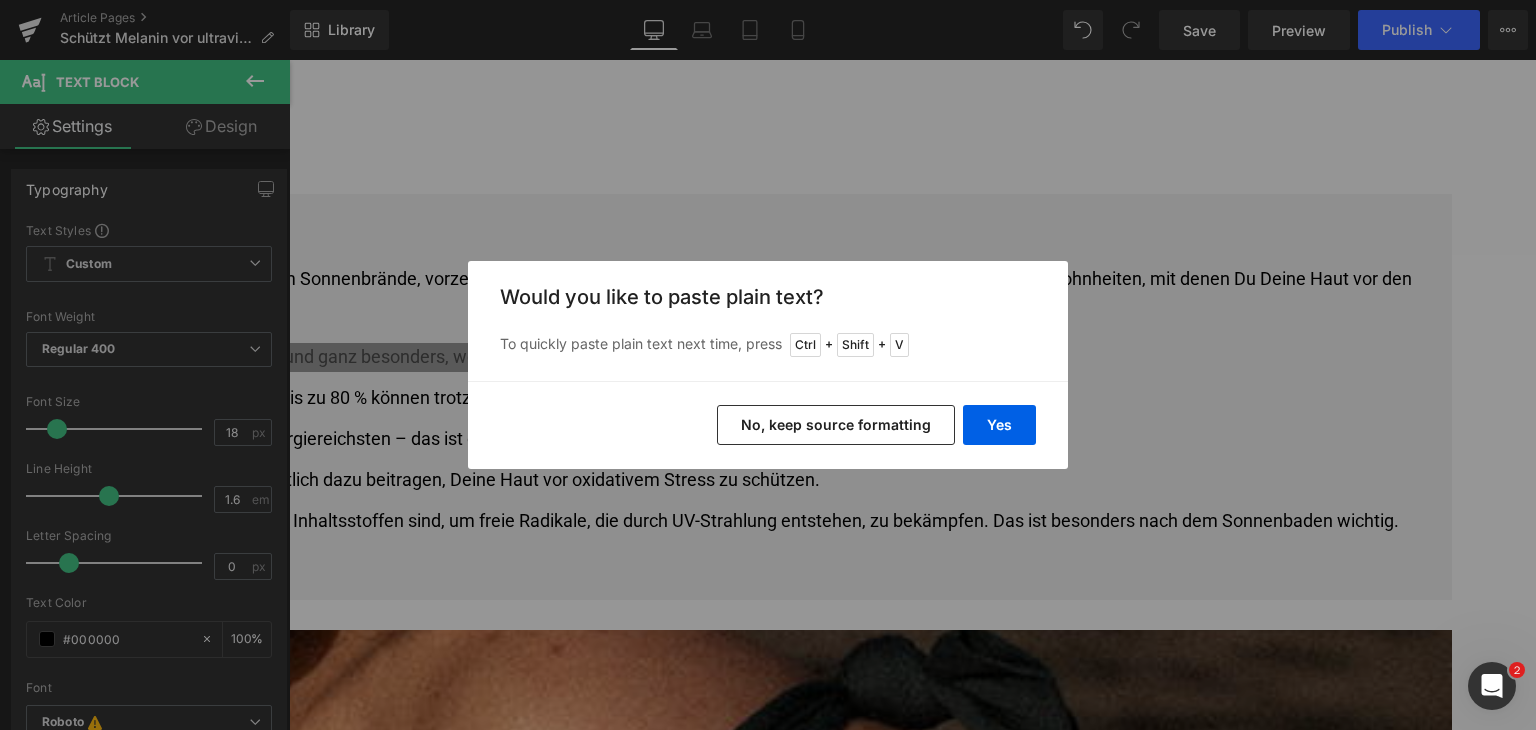 click on "No, keep source formatting" at bounding box center (836, 425) 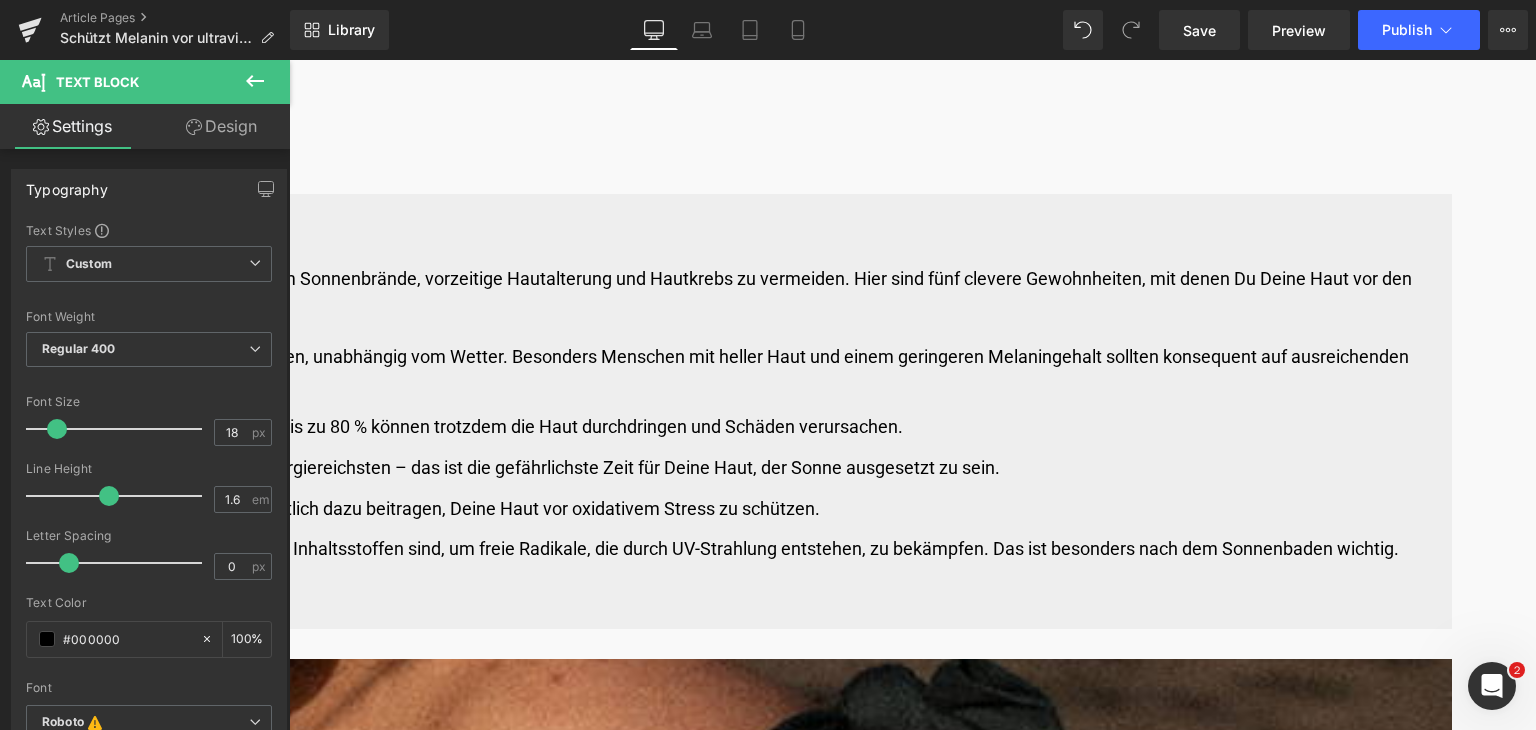 drag, startPoint x: 1083, startPoint y: 258, endPoint x: 759, endPoint y: 260, distance: 324.00616 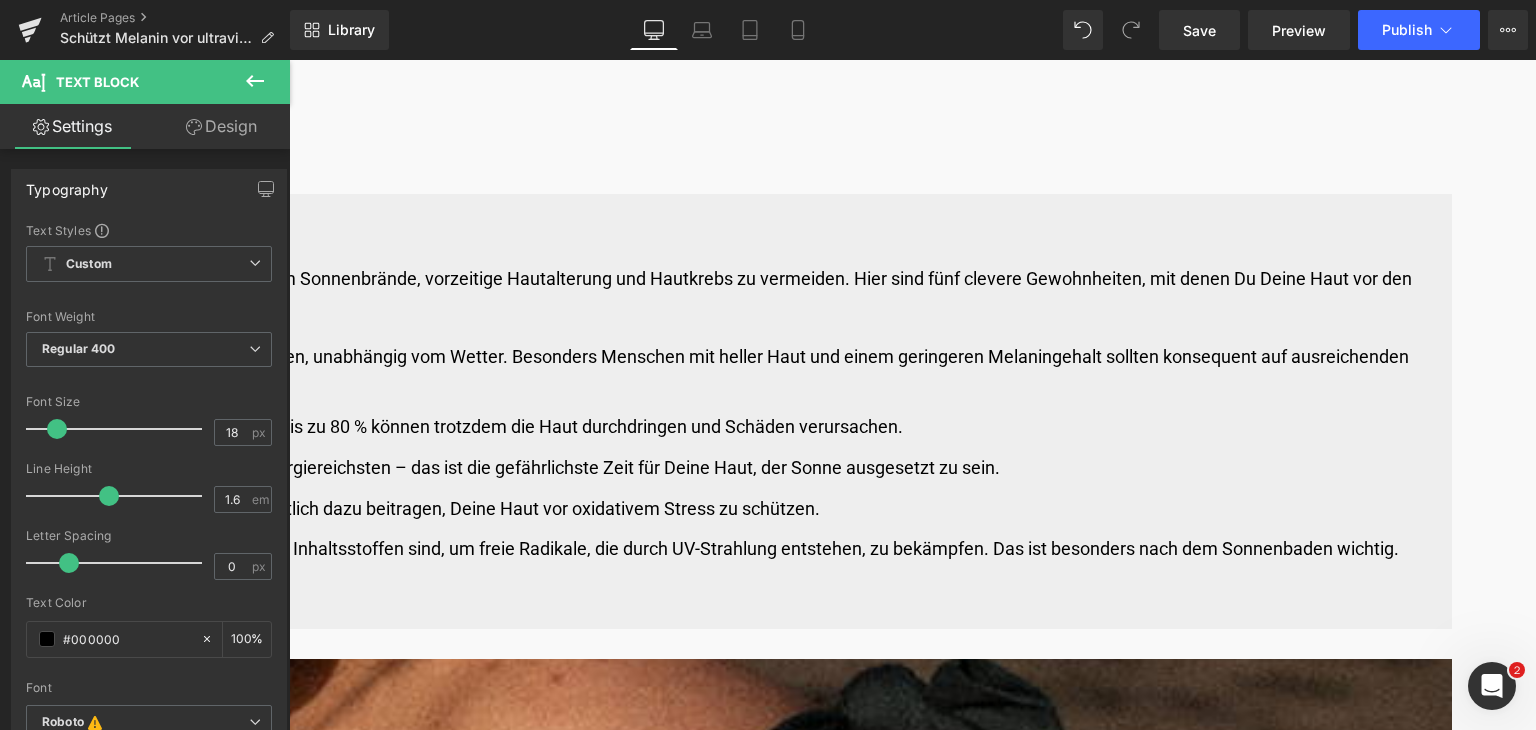 click on "Immer Sonnenschutz verwenden:
Täglicher Sonnenschutz ist unerlässlich  – ein Lichtschutzfaktor (LSF) von 30 oder höher wird empfohlen, unabhängig vom Wetter. Besonders Menschen mit heller Haut und einem geringeren Melaningehalt sollten konsequent auf ausreichenden Schutz achten, da sie anfälliger für UV-bedingte Hautschäden sind." at bounding box center (324, 372) 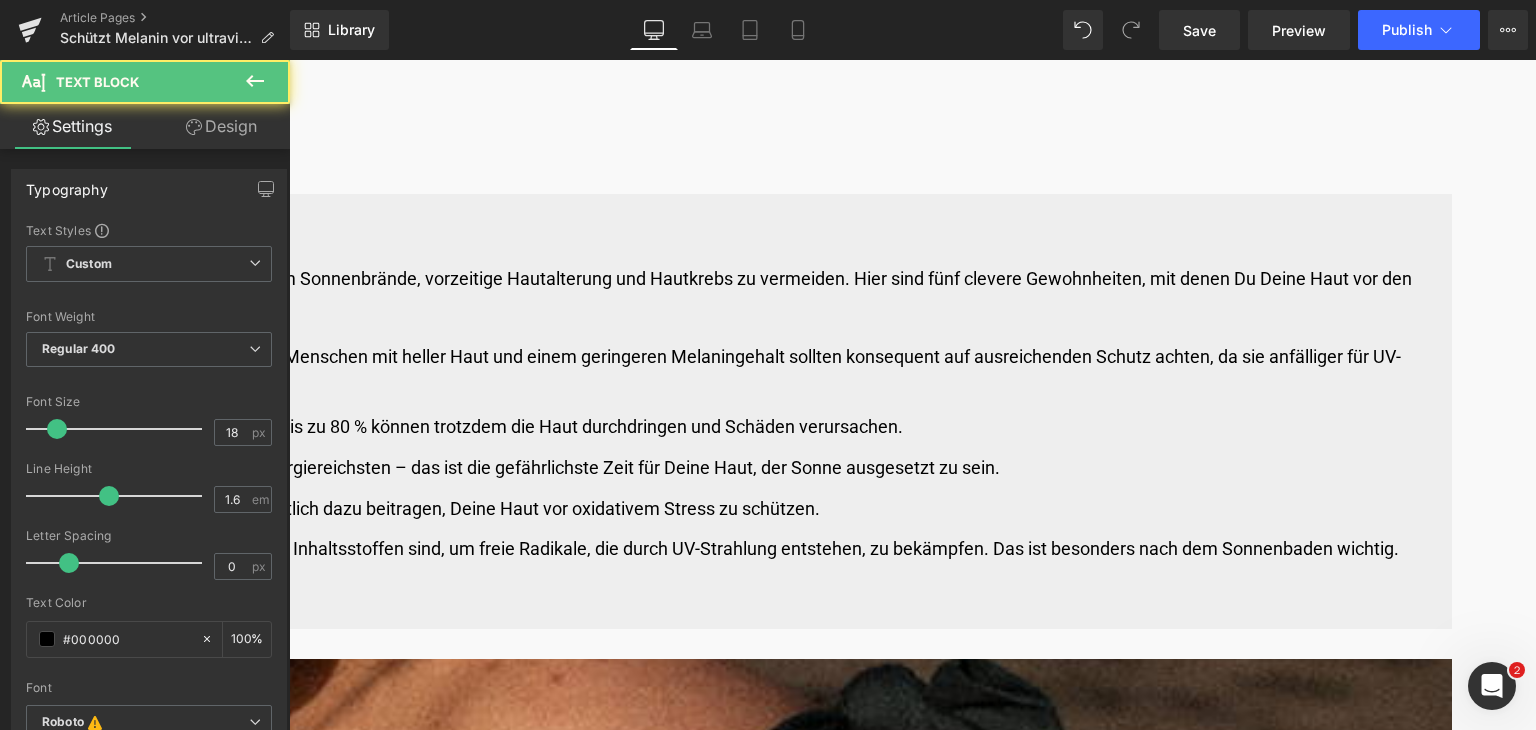 click on "Immer Sonnenschutz verwenden:  – ein Lichtschutzfaktor (LSF) von 30 oder höher wird empfohlen, unabhängig vom Wetter. Besonders Menschen mit heller Haut und einem geringeren Melaningehalt sollten konsequent auf ausreichenden Schutz achten, da sie anfälliger für UV-bedingte Hautschäden sind." at bounding box center (324, 372) 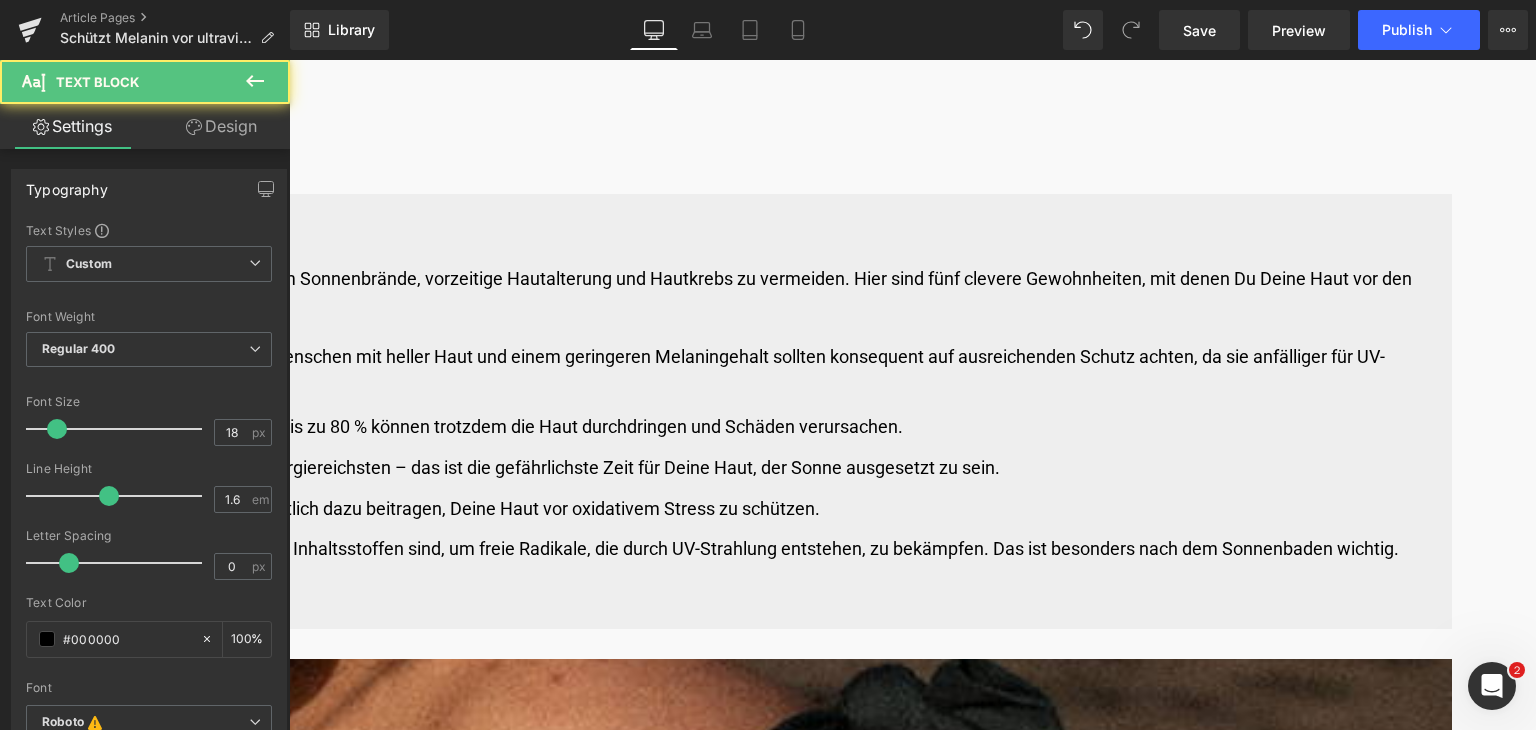 click on "Immer Sonnenschutz verwenden:  ein Lichtschutzfaktor (LSF) von 30 oder höher wird empfohlen, unabhängig vom Wetter. Besonders Menschen mit heller Haut und einem geringeren Melaningehalt sollten konsequent auf ausreichenden Schutz achten, da sie anfälliger für UV-bedingte Hautschäden sind." at bounding box center [324, 372] 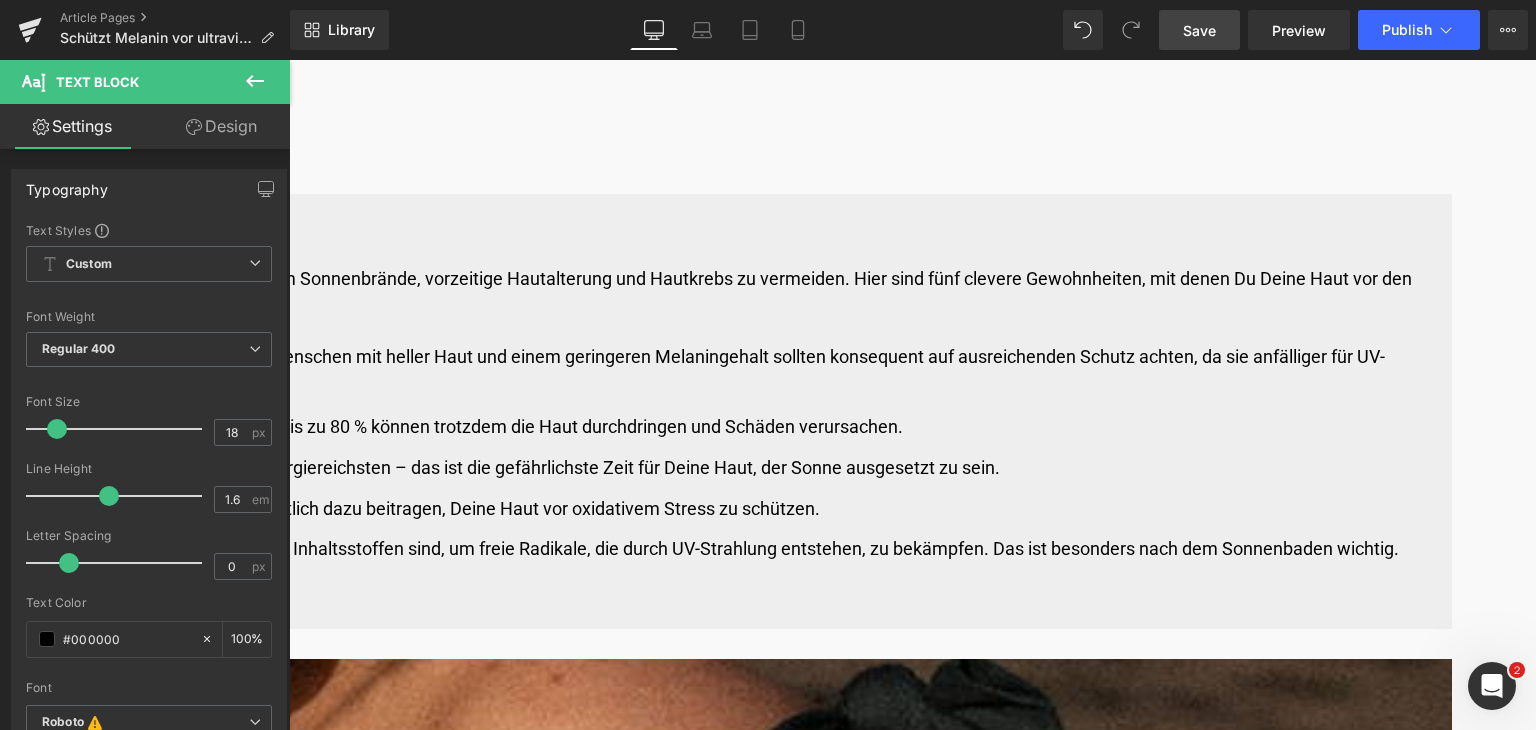 click on "Save" at bounding box center (1199, 30) 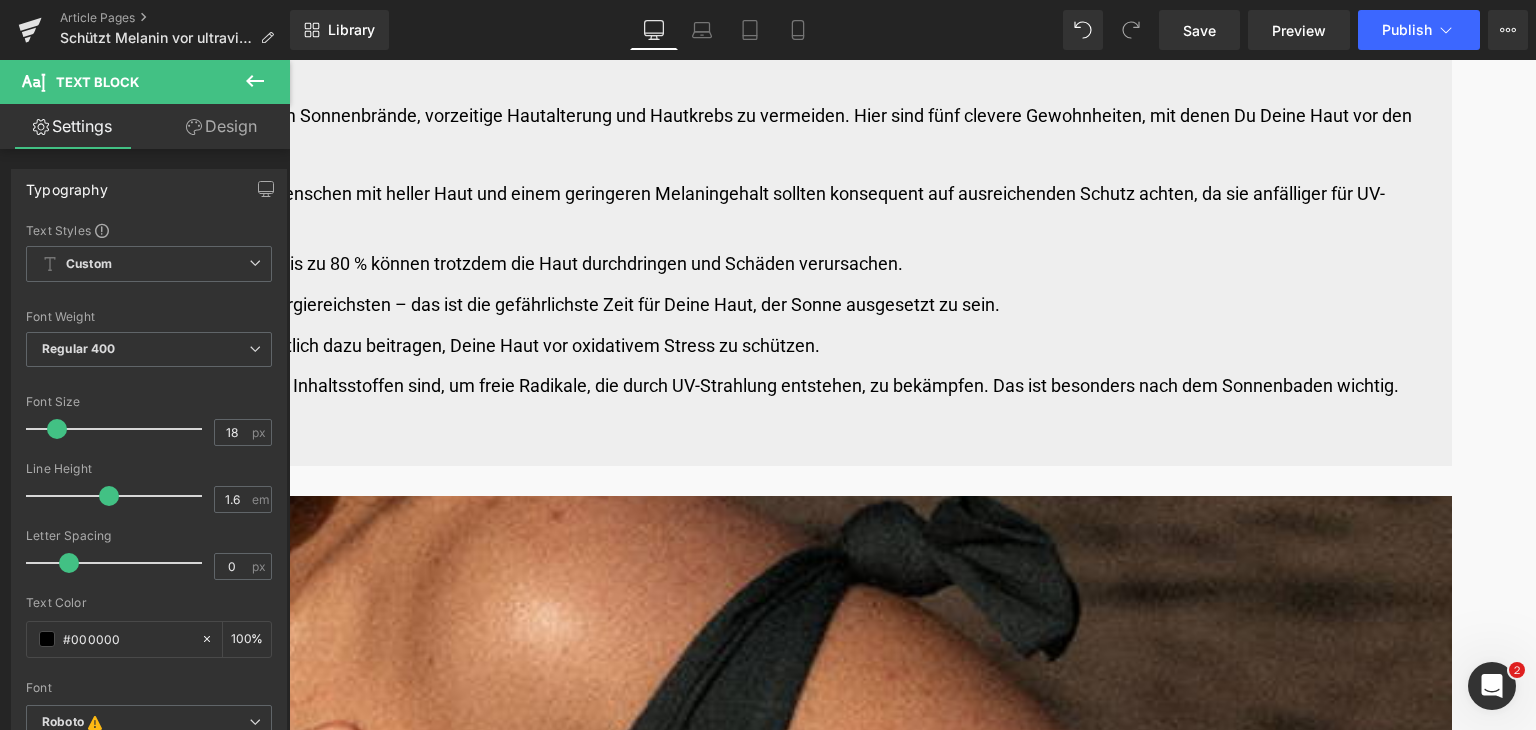 scroll, scrollTop: 5408, scrollLeft: 0, axis: vertical 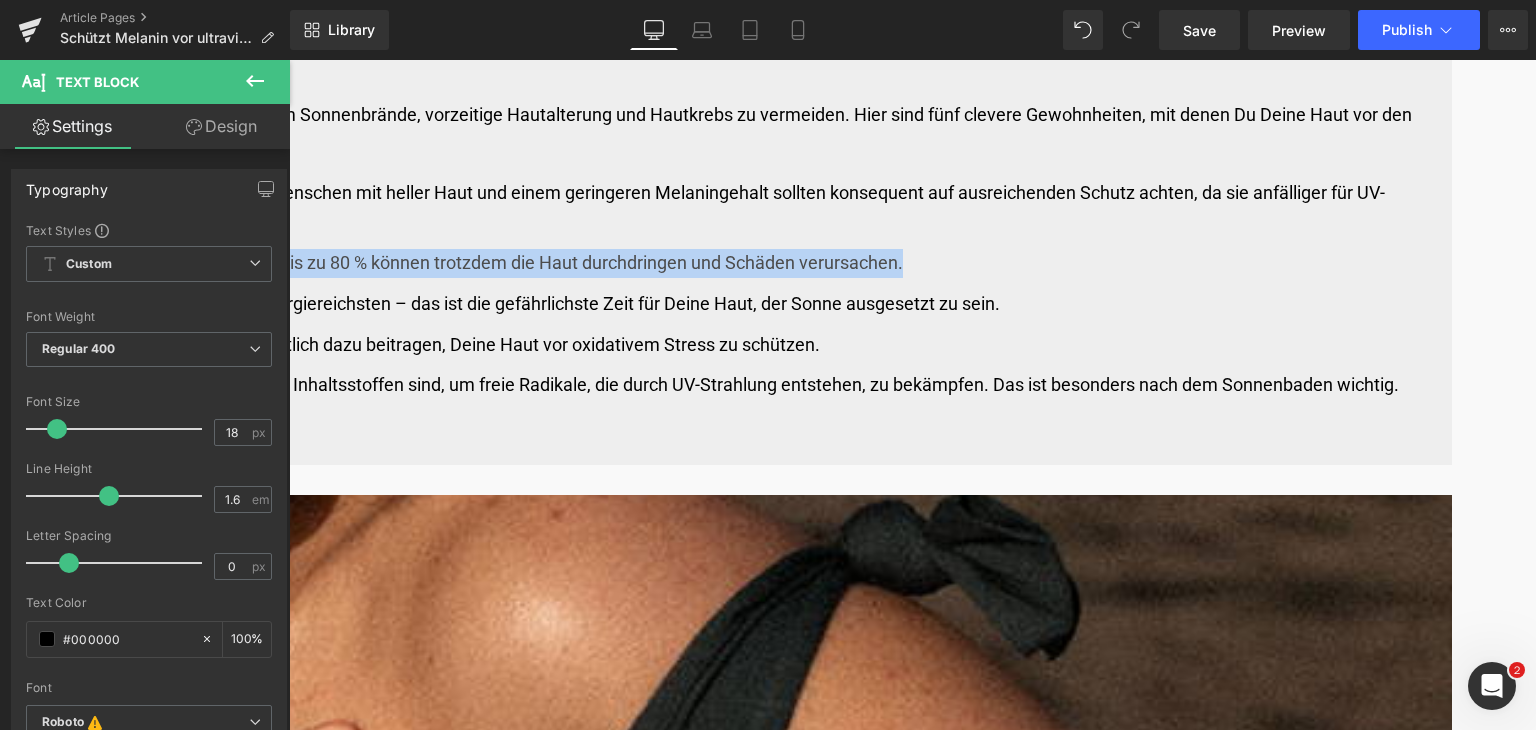drag, startPoint x: 1256, startPoint y: 219, endPoint x: 491, endPoint y: 197, distance: 765.3163 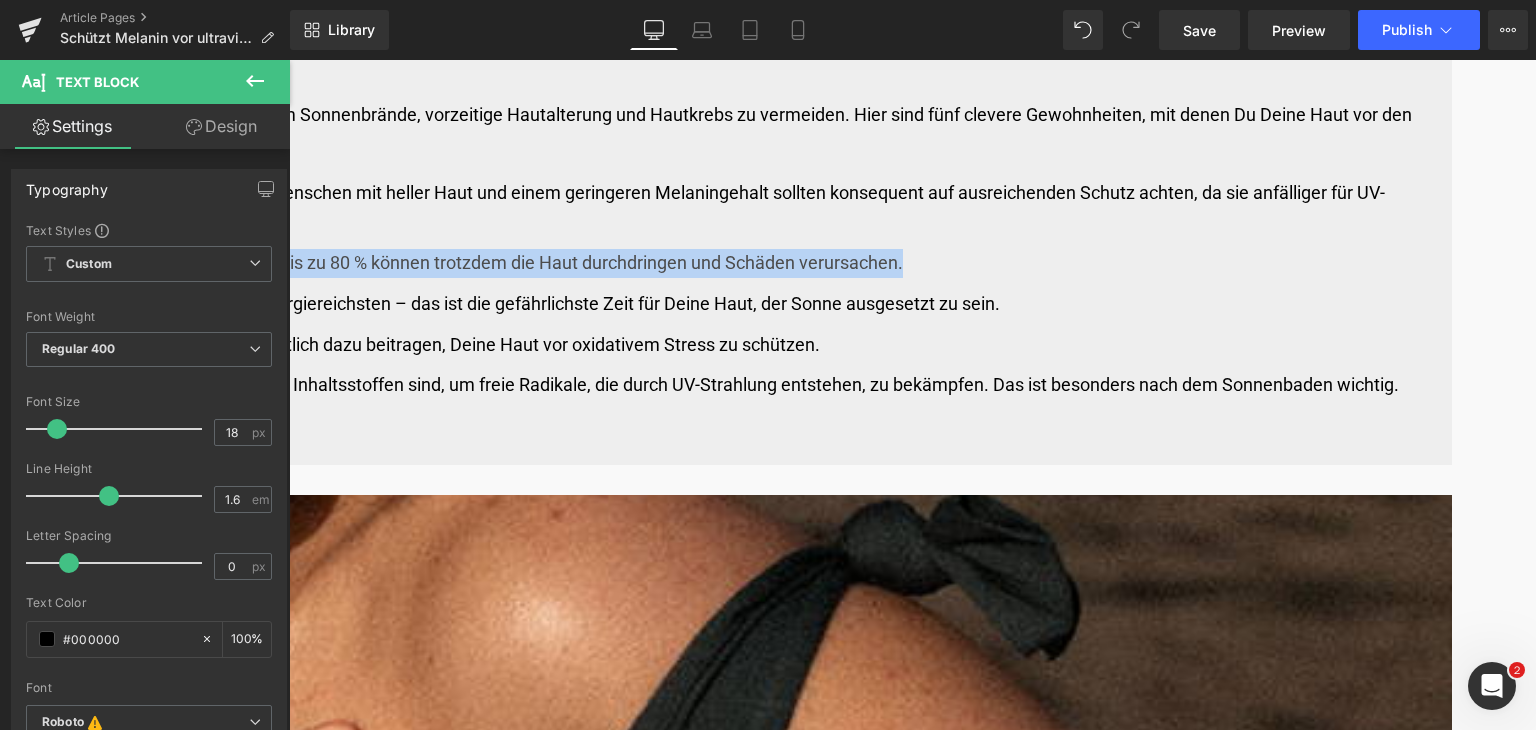 click on "Lass Dich nicht von Wolken täuschen:  Auch wenn sie das Sonnenlicht abschwächen, blockieren Wolken UV-Strahlen nicht vollständig – bis zu 80 % können trotzdem die Haut durchdringen und Schäden verursachen." at bounding box center (324, 263) 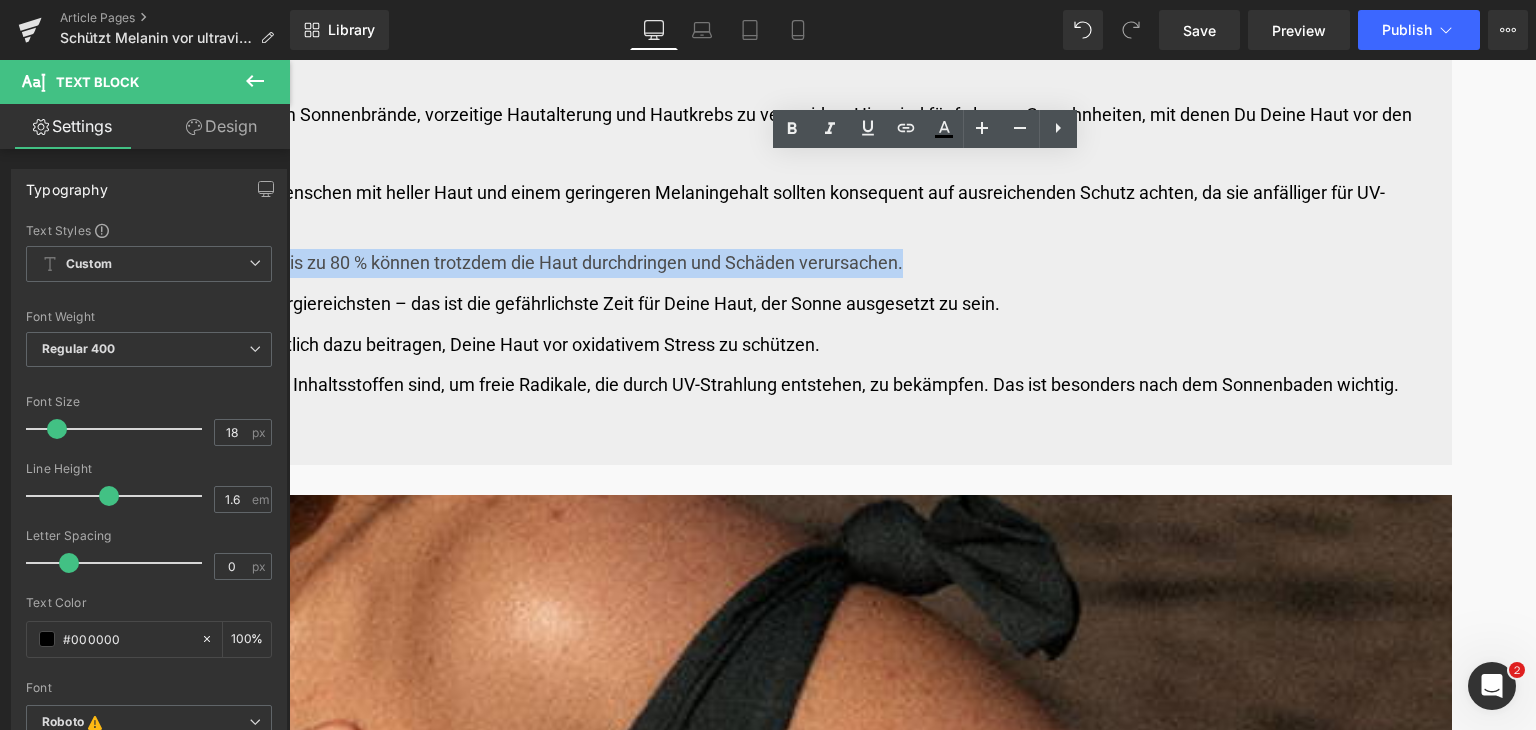 copy on "Lass Dich nicht von Wolken täuschen:  Auch wenn sie das Sonnenlicht abschwächen, blockieren Wolken UV-Strahlen nicht vollständig – bis zu 80 % können trotzdem die Haut durchdringen und Schäden verursachen." 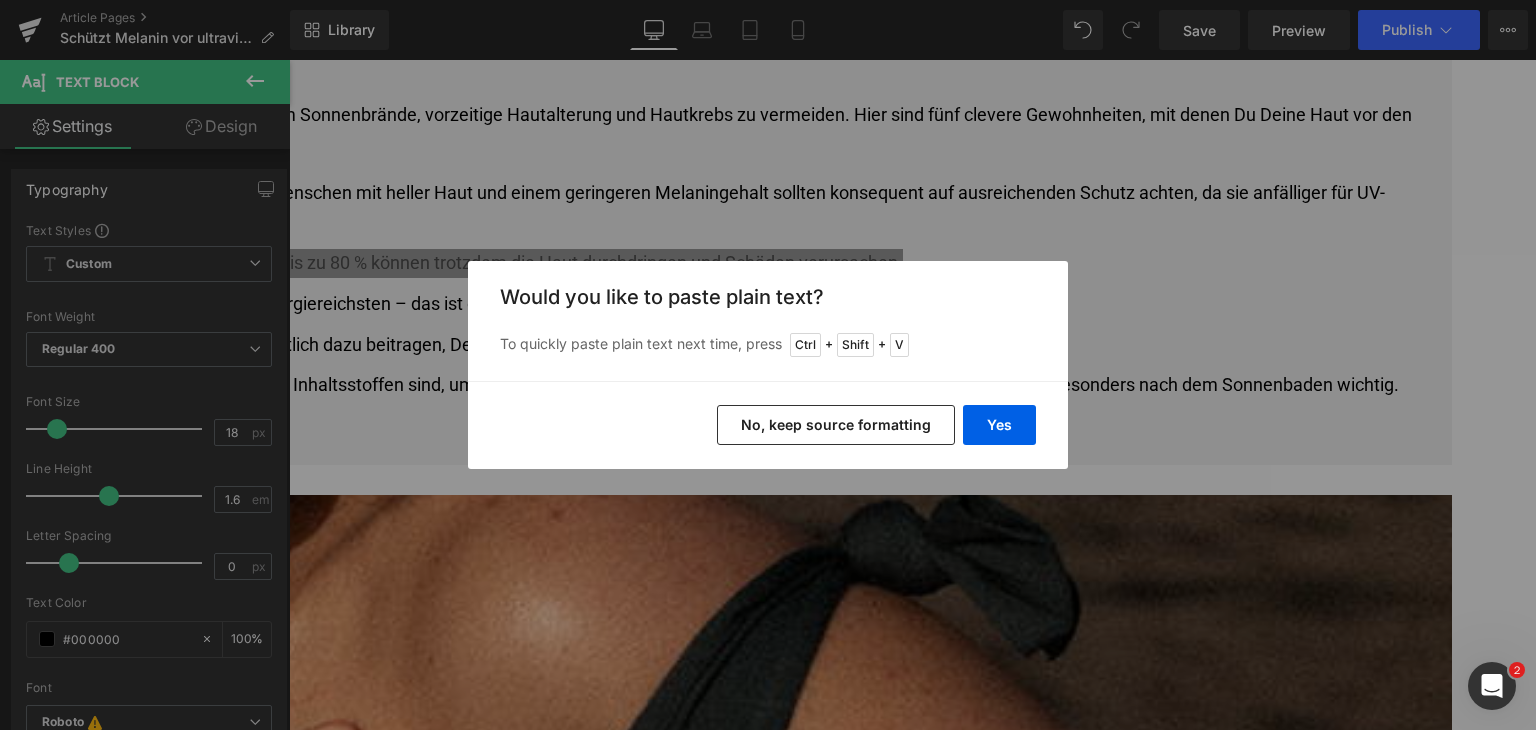 click on "Yes No, keep source formatting" at bounding box center [768, 425] 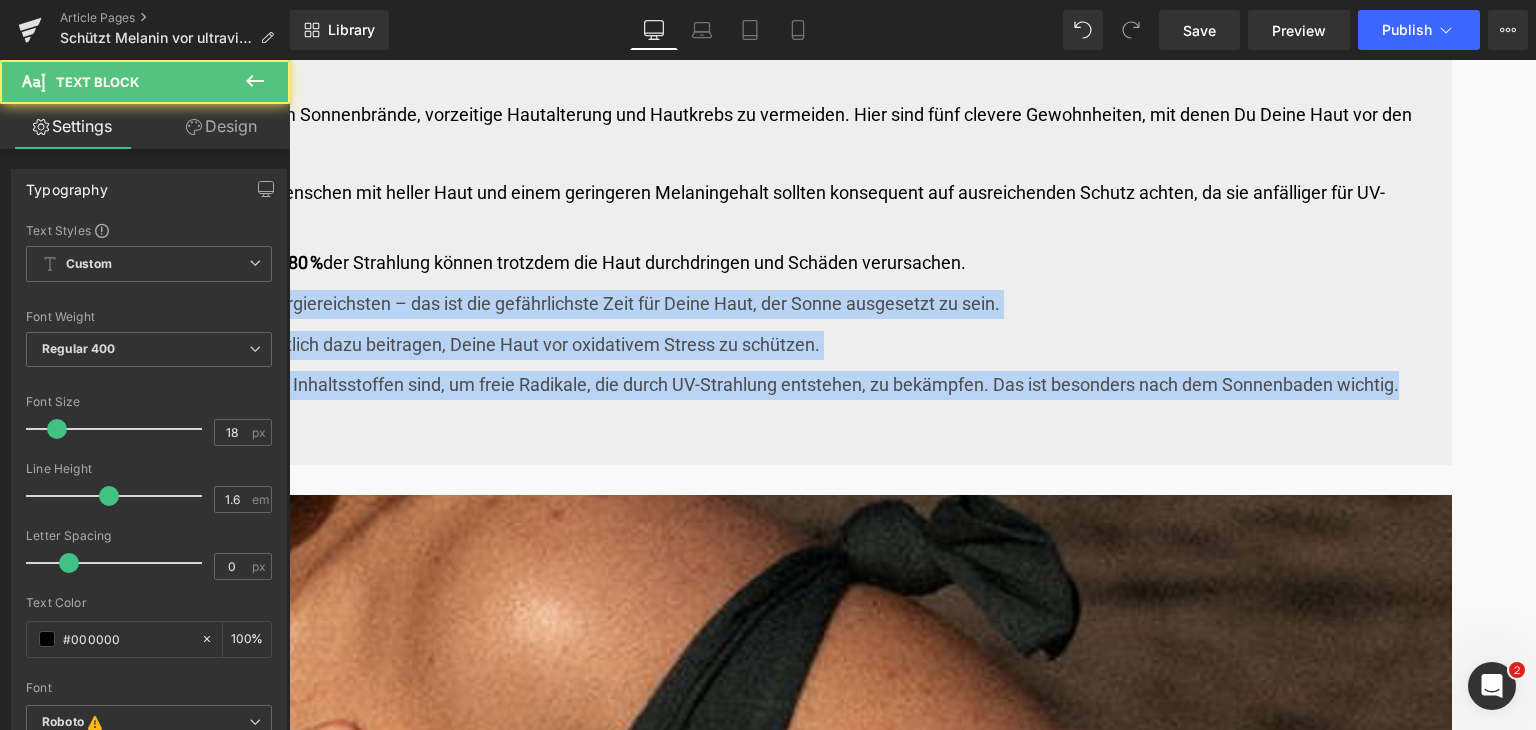 drag, startPoint x: 485, startPoint y: 258, endPoint x: 834, endPoint y: 453, distance: 399.78244 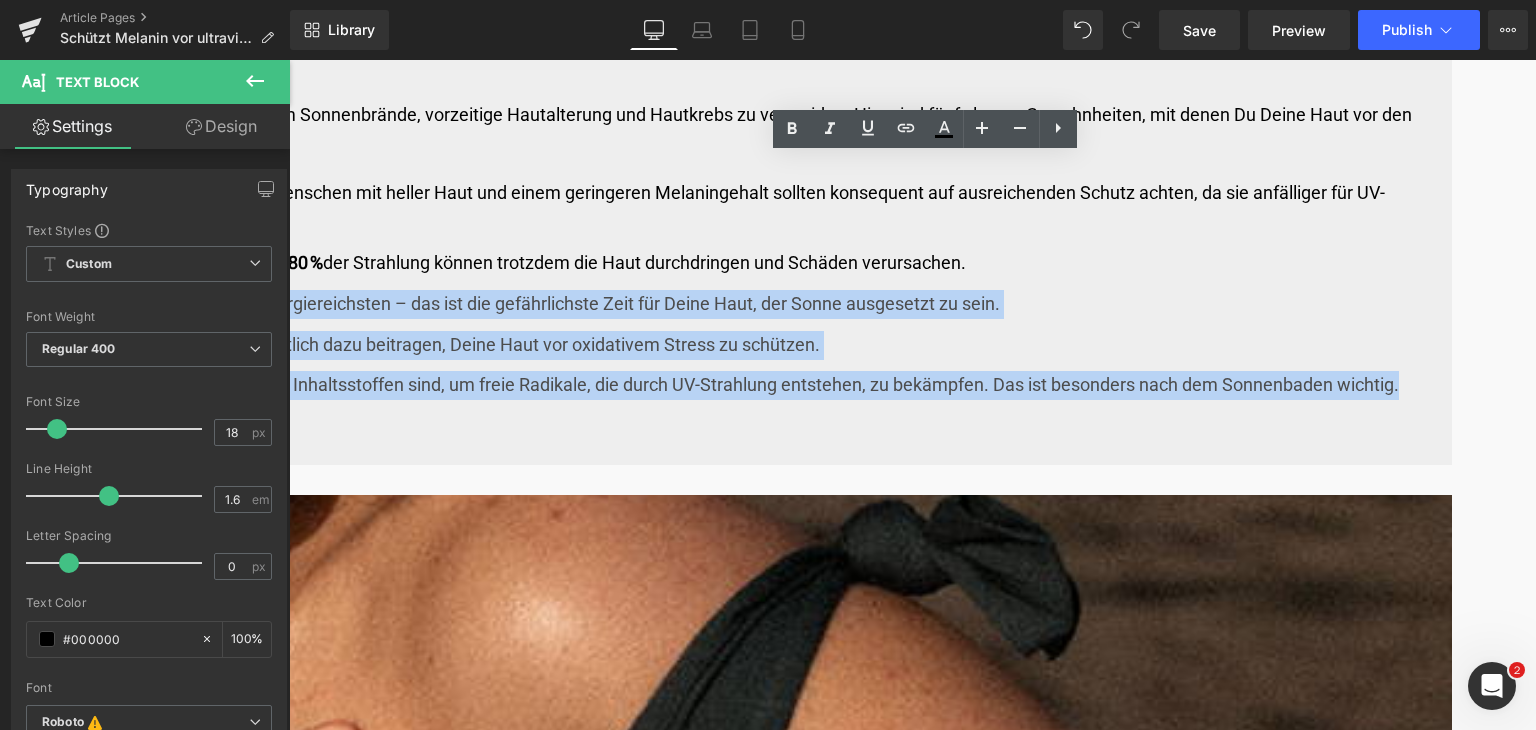 copy on "Längere Sonneneinstrahlung während der Spitzenzeiten vermeiden:  Zwischen 12 und 15 Uhr sind die UV-Strahlen am stärksten und energiereichsten – das ist die gefährlichste Zeit für Deine Haut, der Sonne ausgesetzt zu sein. Unterstütze Deine Haut von innen:  Eine Ernährung, die reich an Antioxidantien wie Vitamin C, Vitamin E und Beta-Carotin ist, kann wesentlich dazu beitragen, Deine Haut vor oxidativem Stress zu schützen. Wähle die richtige Hautpflegeroutine:  Verwende Produkte, die reich an Antioxidantien sowie feuchtigkeitsspendenden und beruhigenden Inhaltsstoffen sind, um freie Radikale, die durch UV-Strahlung entstehen, zu bekämpfen. Das ist besonders nach dem Sonnenbaden wichtig." 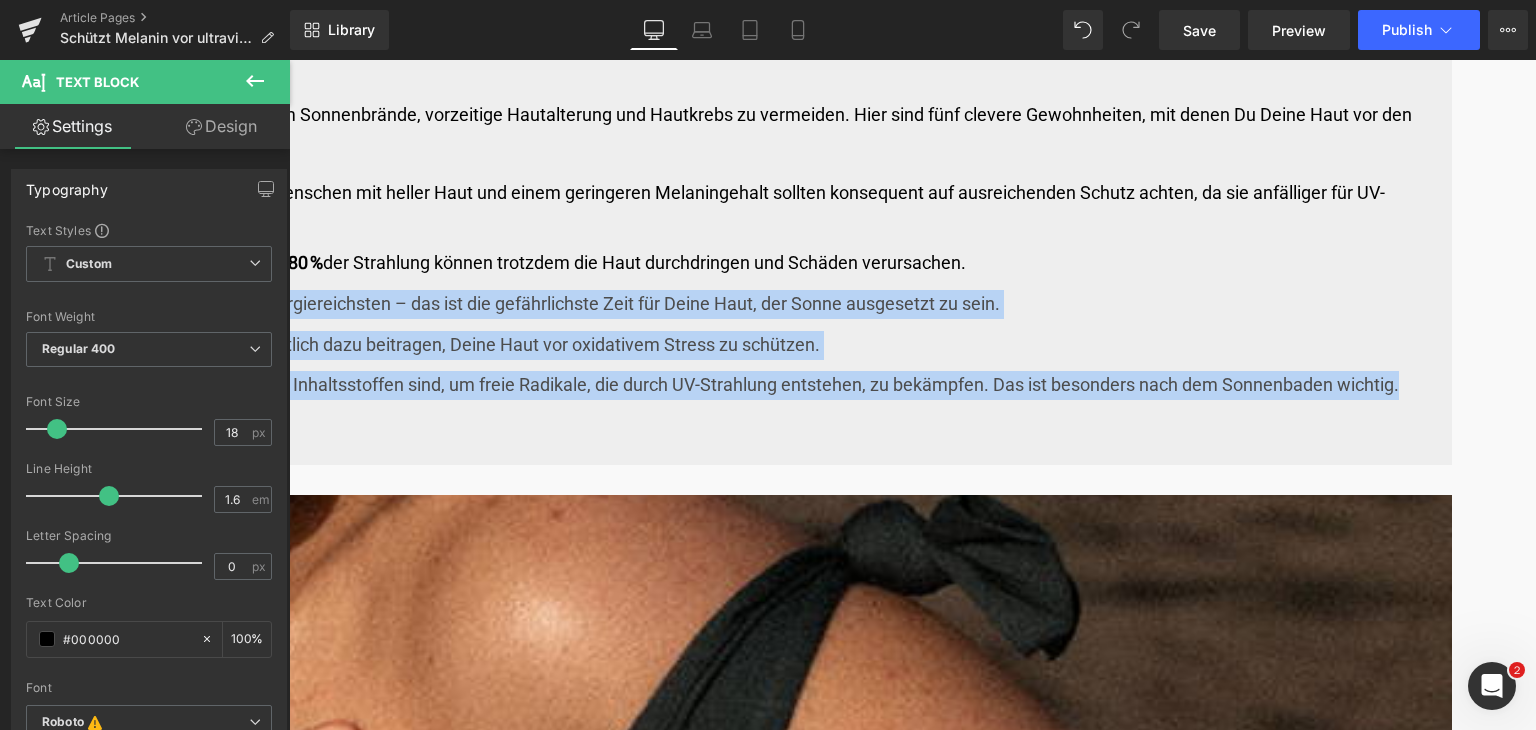 click on "Immer Sonnenschutz verwenden:  Ein Lichtschutzfaktor (LSF) von 30 oder höher wird empfohlen, unabhängig vom Wetter. Besonders Menschen mit heller Haut und einem geringeren Melaningehalt sollten konsequent auf ausreichenden Schutz achten, da sie anfälliger für UV-bedingte Hautschäden sind.   Lass dich nicht von Wolken täuschen:  Auch wenn sie das Sonnenlicht abschwächen, blockieren sie UV-Strahlen nicht vollständig –  bis zu 80 %  der Strahlung können trotzdem die Haut durchdringen und Schäden verursachen.   Längere Sonneneinstrahlung während der Spitzenzeiten vermeiden:  Zwischen 12 und 15 Uhr sind die UV-Strahlen am stärksten und energiereichsten – das ist die gefährlichste Zeit für Deine Haut, der Sonne ausgesetzt zu sein. Unterstütze Deine Haut von innen:  Eine Ernährung, die reich an Antioxidantien wie Vitamin C, Vitamin E und Beta-Carotin ist, kann wesentlich dazu beitragen, Deine Haut vor oxidativem Stress zu schützen. Wähle die richtige Hautpflegeroutine:" at bounding box center [304, 289] 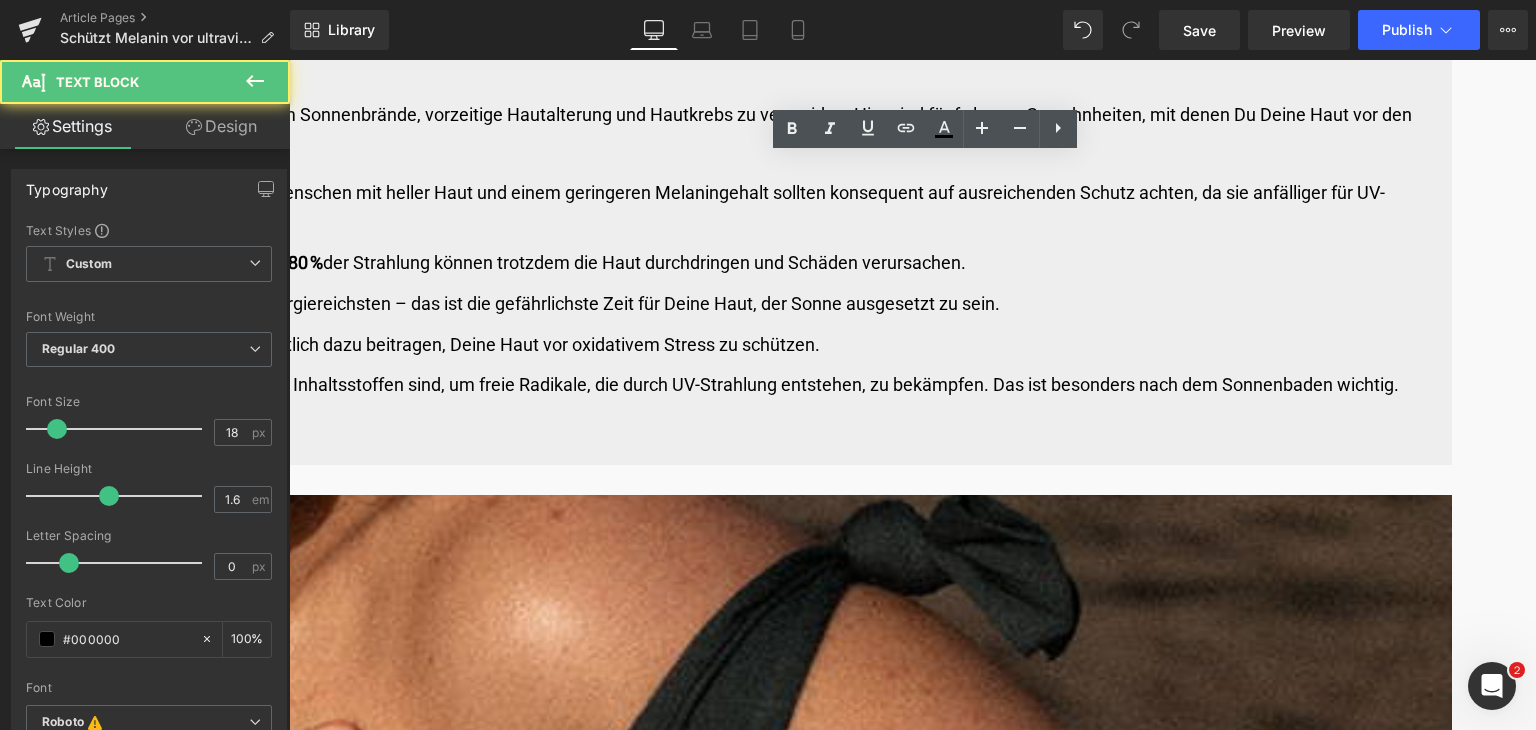 click on "Längere Sonneneinstrahlung während der Spitzenzeiten vermeiden:  Zwischen 12 und 15 Uhr sind die UV-Strahlen am stärksten und energiereichsten – das ist die gefährlichste Zeit für Deine Haut, der Sonne ausgesetzt zu sein." at bounding box center [324, 304] 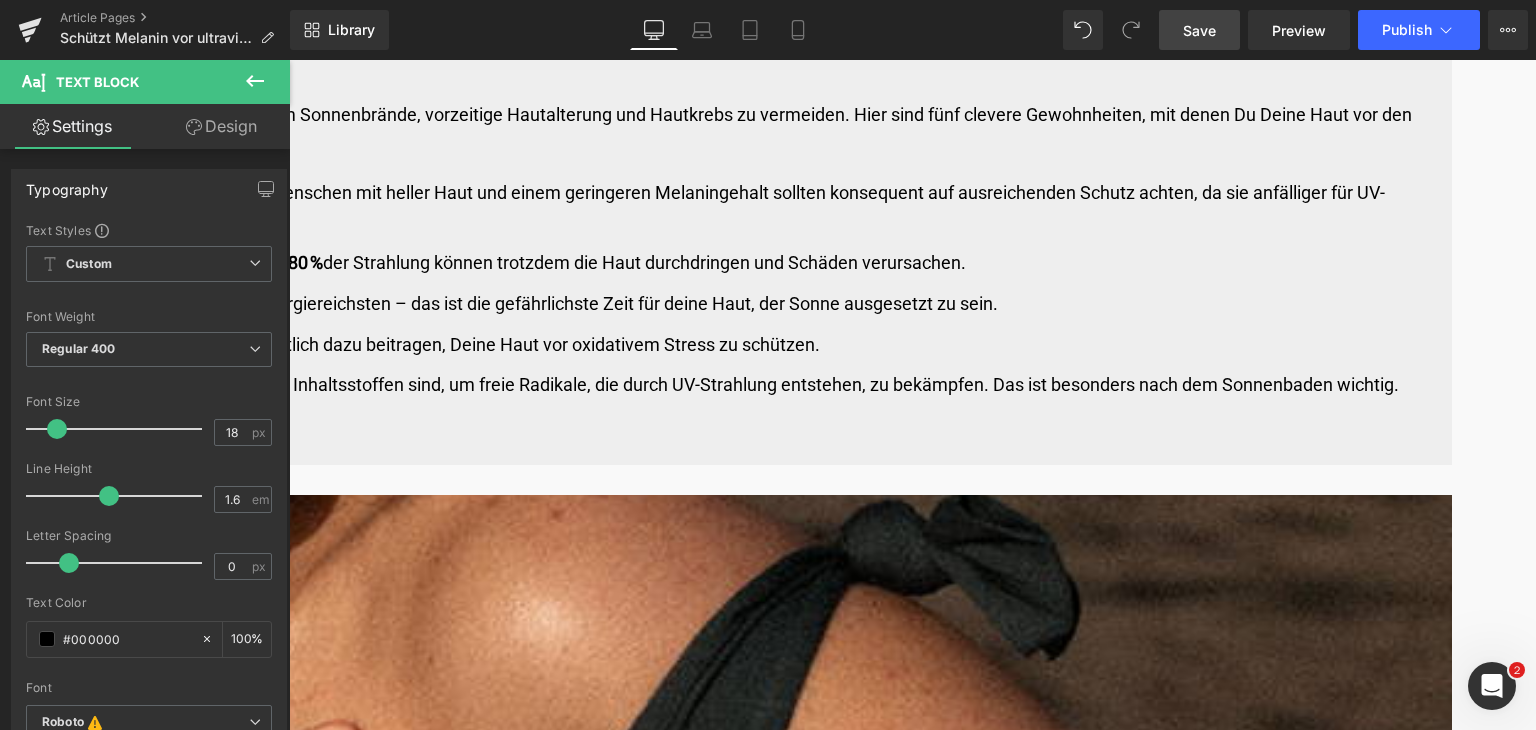 click on "Save" at bounding box center [1199, 30] 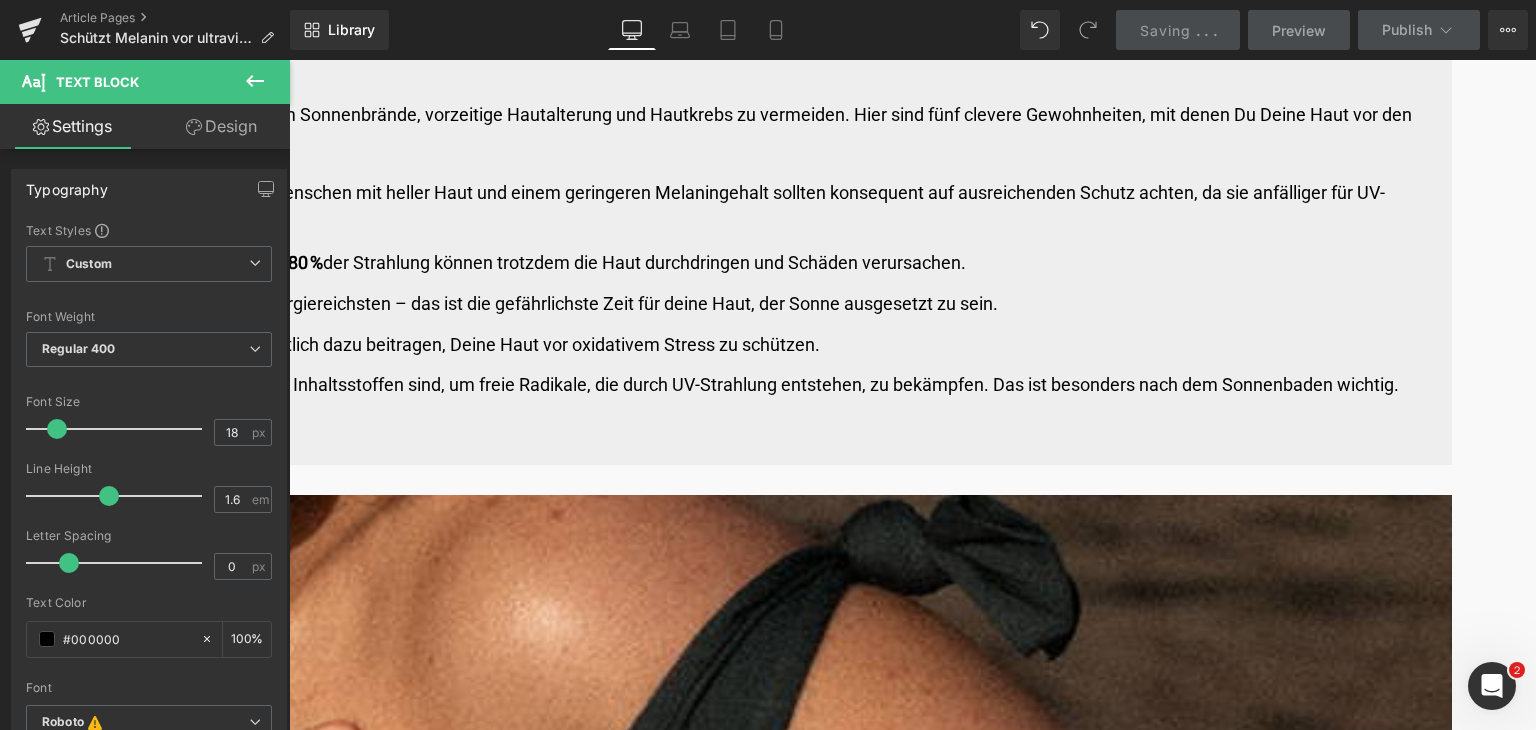 click on "Unterstütze Deine Haut von innen:" at bounding box center (-649, 344) 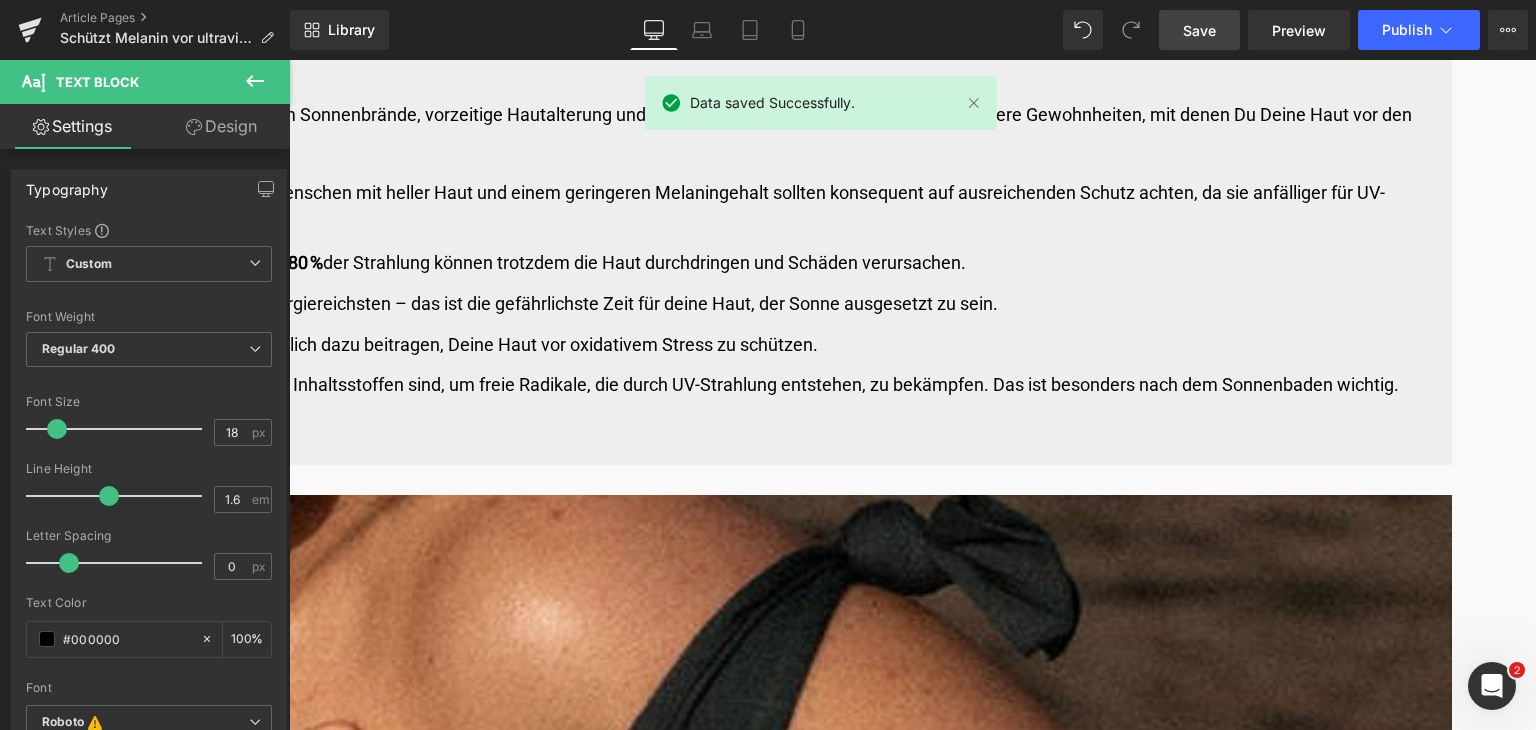 click on "Unterstütze deine Haut von innen:  Eine Ernährung, die reich an Antioxidantien wie Vitamin C, Vitamin E und Beta-Carotin ist, kann wesentlich dazu beitragen, Deine Haut vor oxidativem Stress zu schützen." at bounding box center [324, 345] 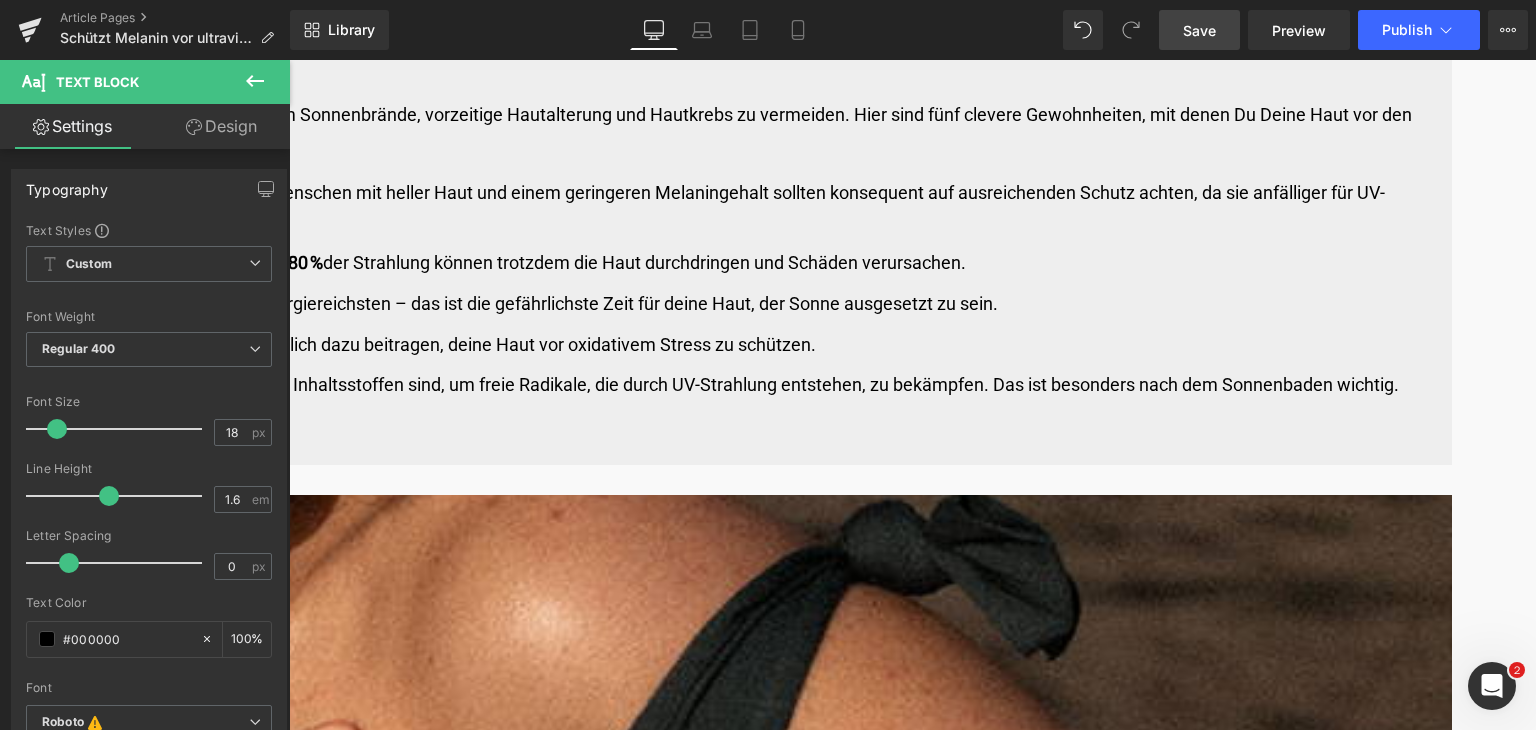 click on "Save" at bounding box center (1199, 30) 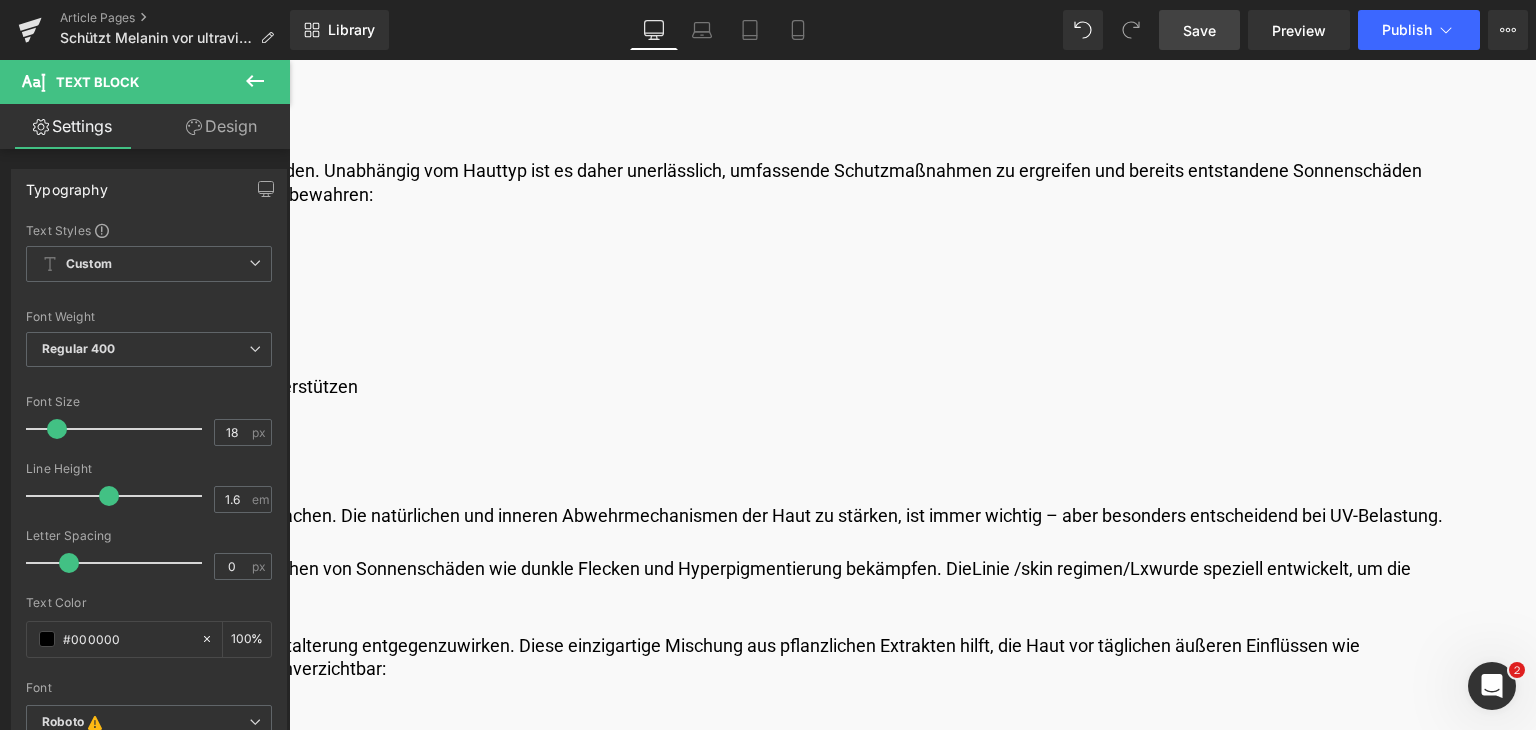 scroll, scrollTop: 6803, scrollLeft: 0, axis: vertical 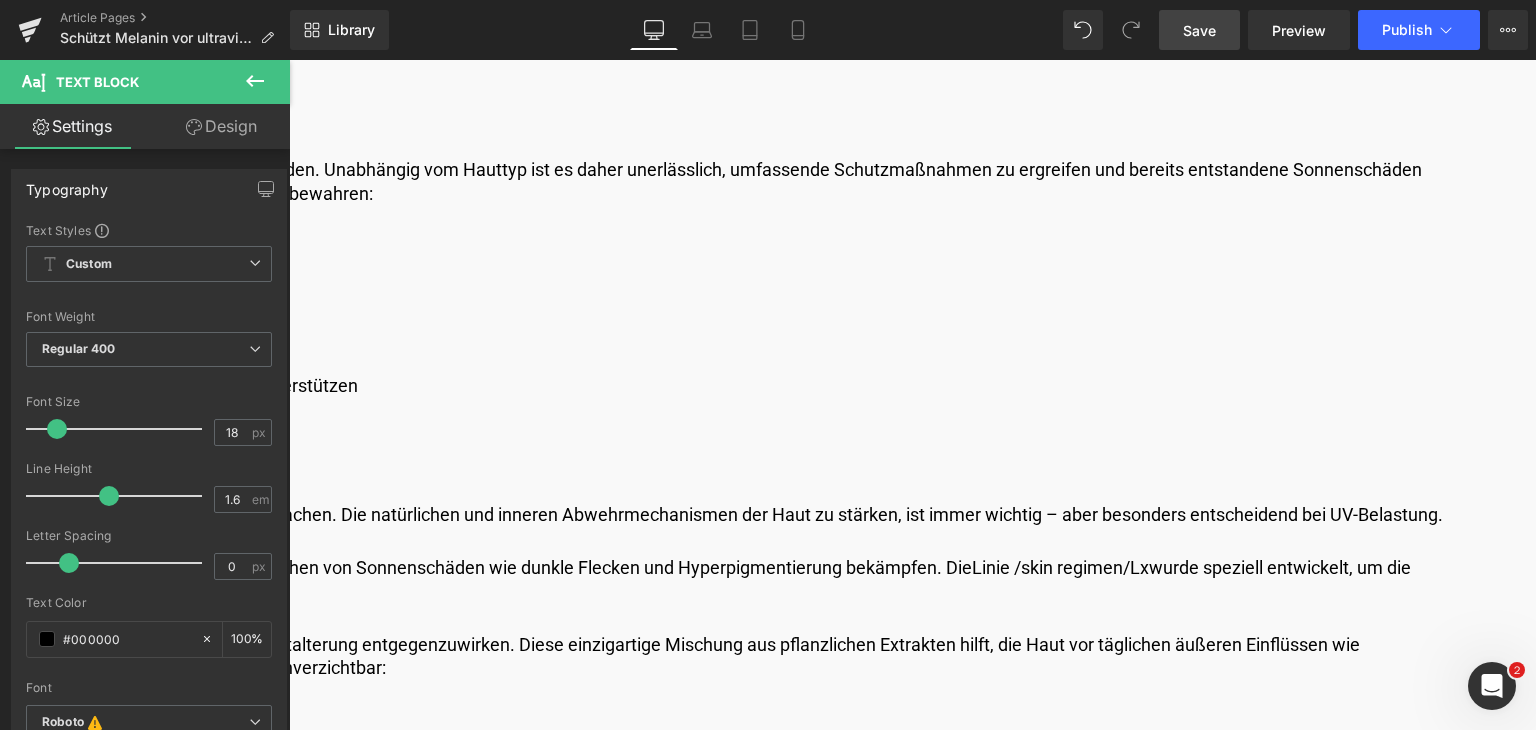 click on "Verwendung eines  Sonnenschutzes  mit LSF 30 oder höher, sobald Du der Sonne ausgesetzt bist" at bounding box center (324, 249) 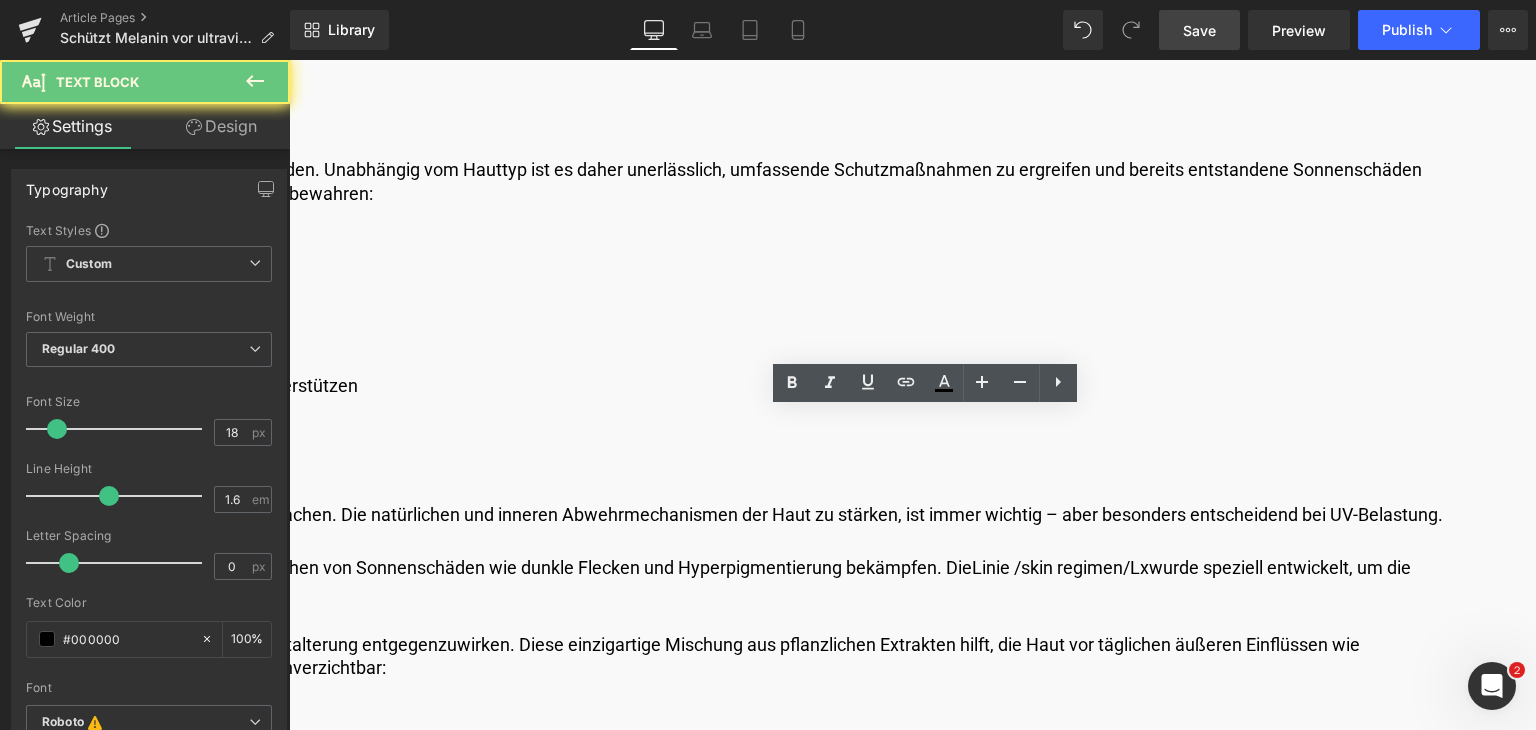 click on "Verwendung eines  Sonnenschutzes  mit LSF 30 oder höher, sobald Du der Sonne ausgesetzt bist" at bounding box center (324, 249) 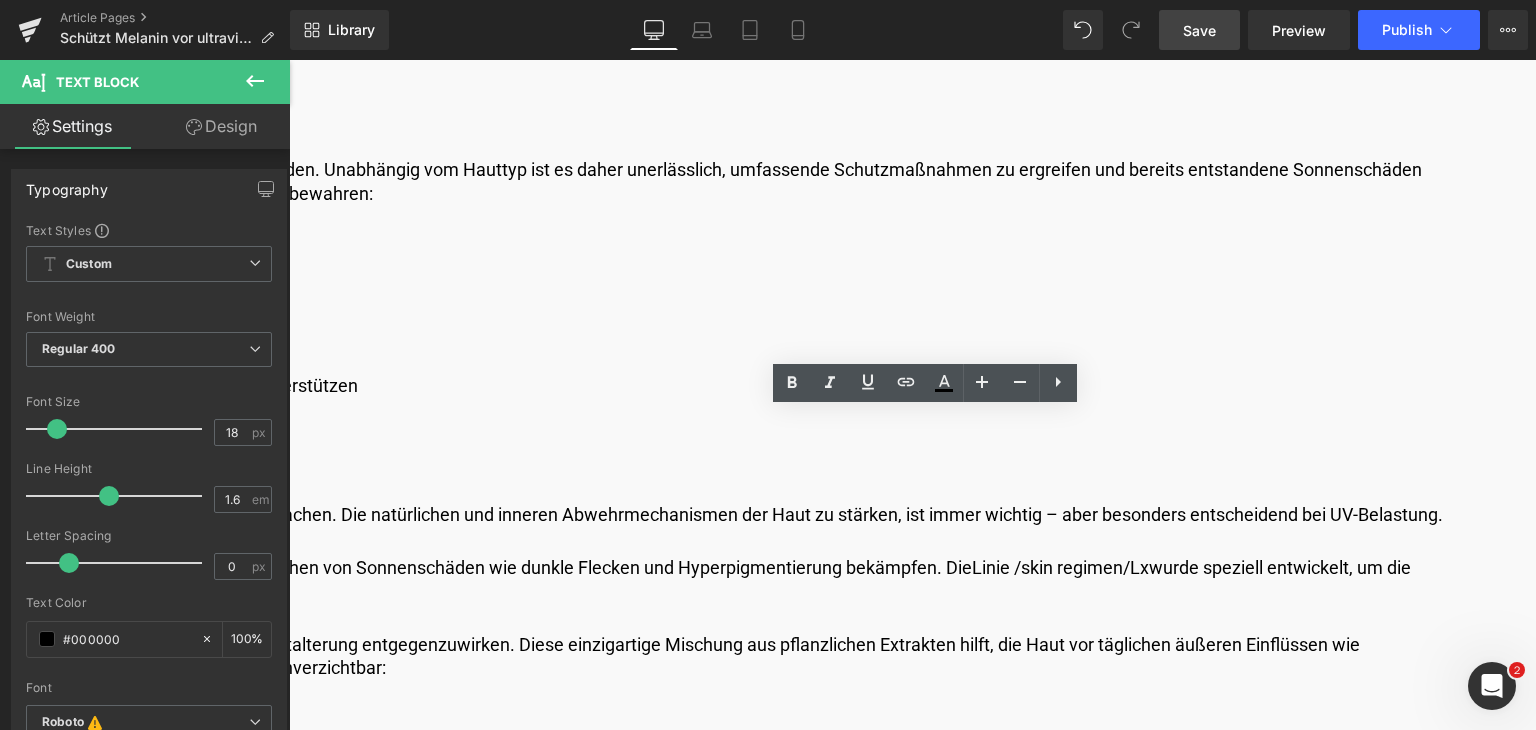 type 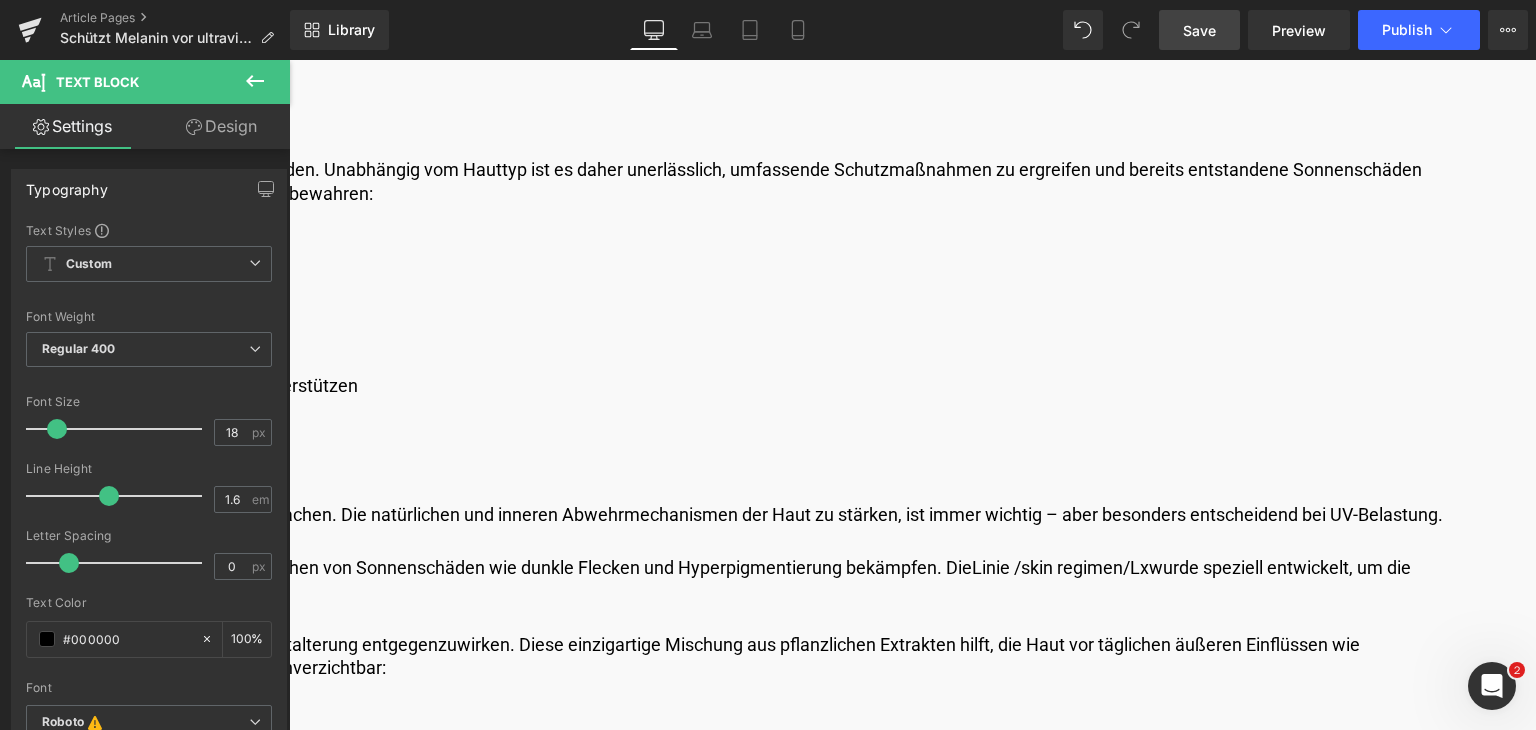 click on "Verwendung eines  Sonnenschutzes  mit LSF 30 oder höher, sobald du der Sonne ausgesetzt bist Einhaltung einer  hochwertigen  Hautpflegeroutine Kleine, aber  wirkungsvolle Anpassungen des Lebensstils , um die natürlichen Abwehrmechanismen der Haut gegen UV-Schäden zu unterstützen" at bounding box center (304, 317) 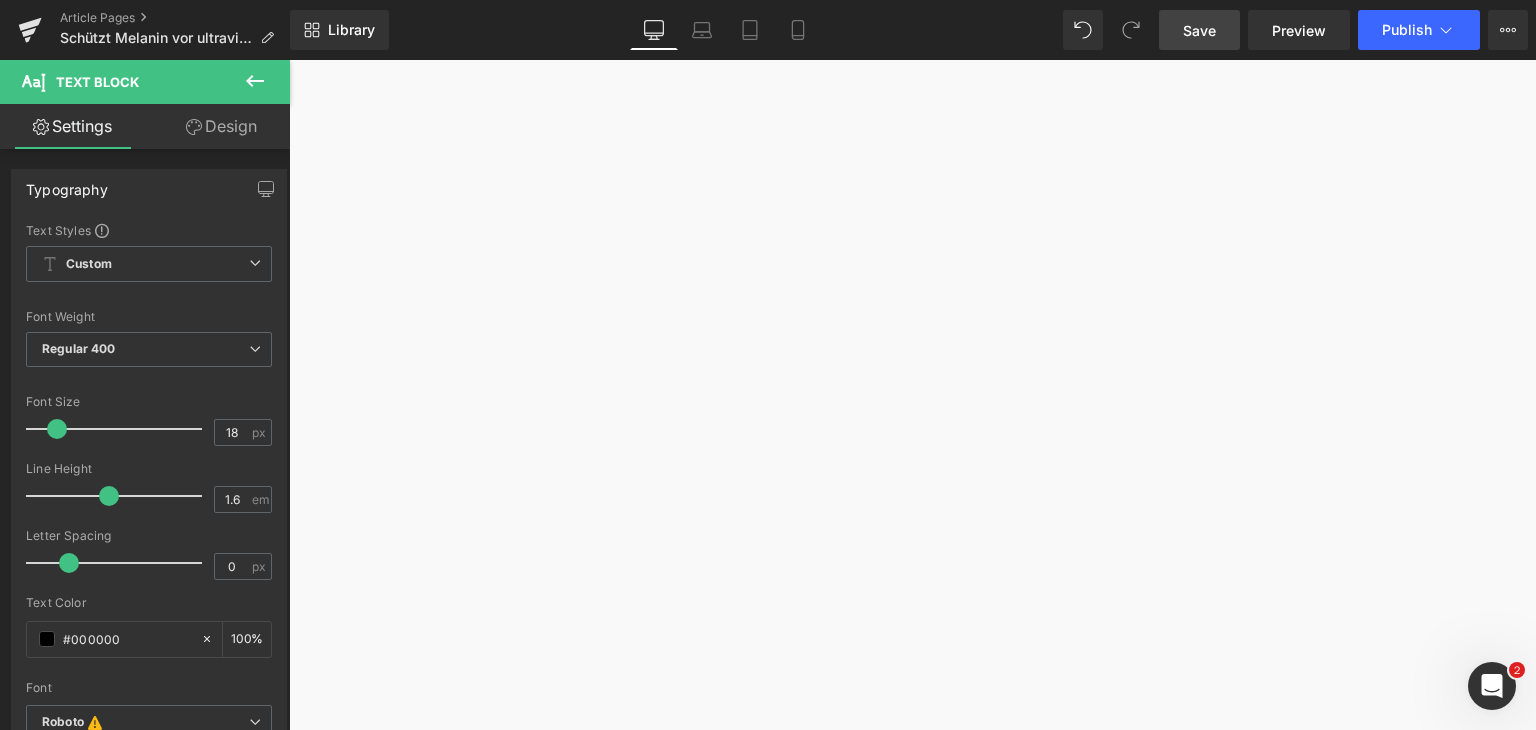 scroll, scrollTop: 8492, scrollLeft: 0, axis: vertical 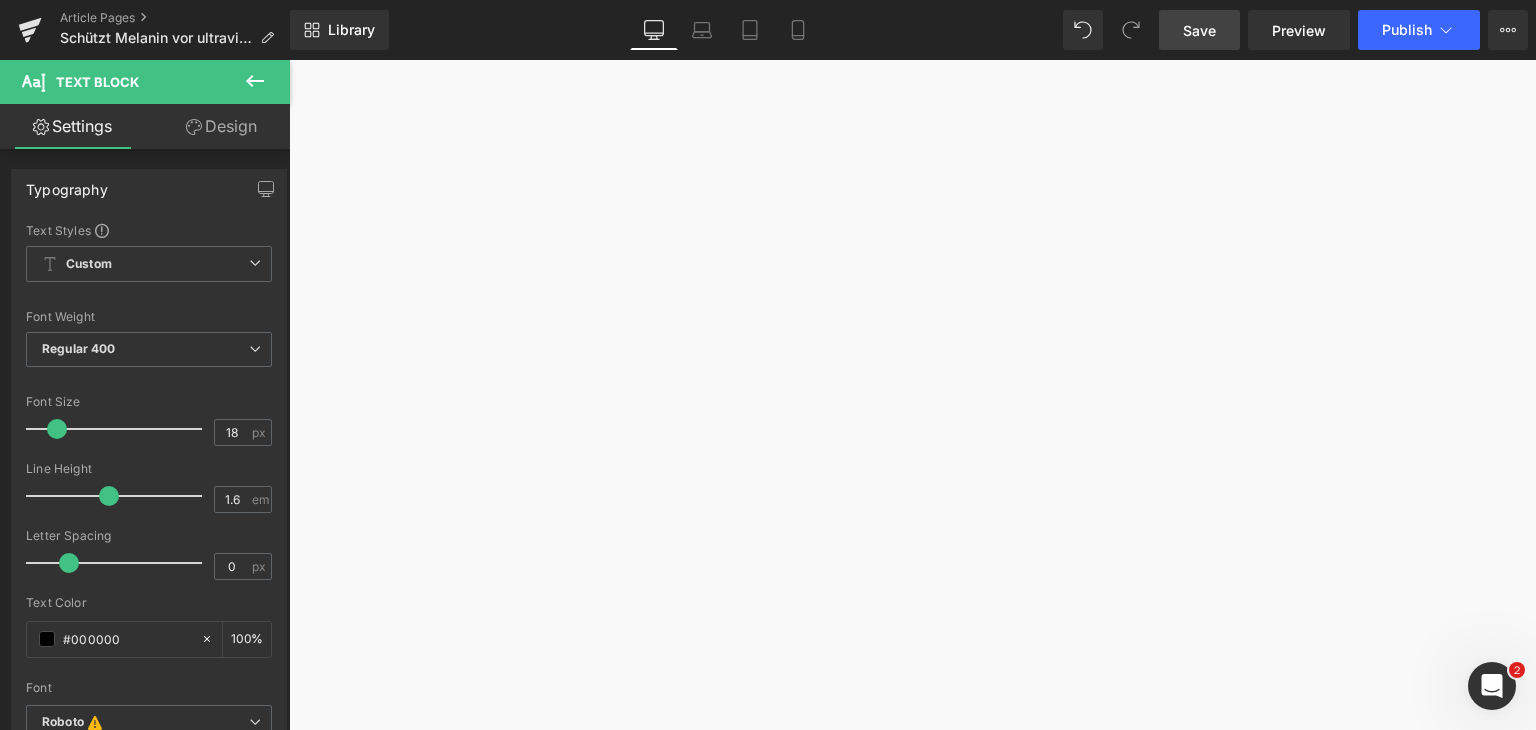 click on "Save" at bounding box center (1199, 30) 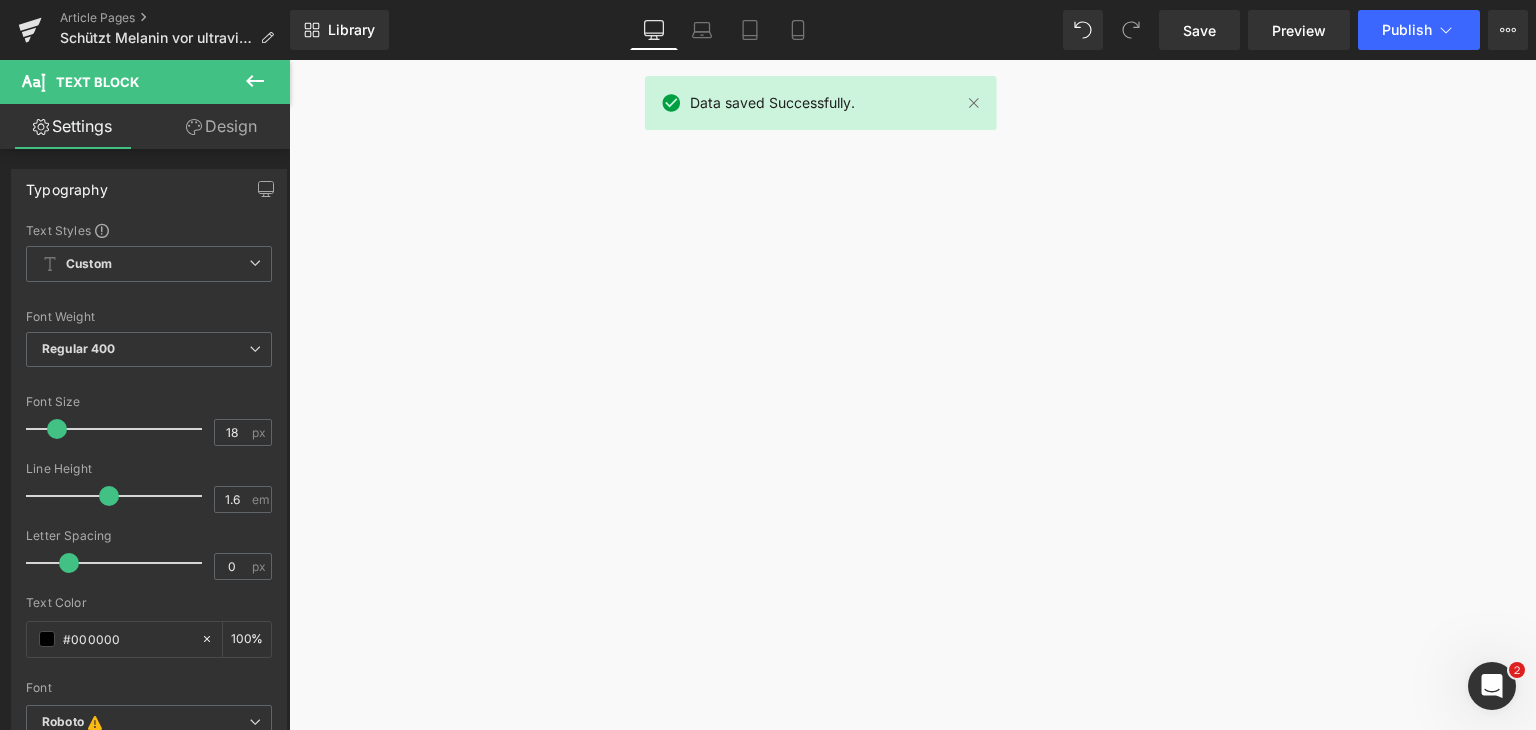 click on "Melanin bietet einen starken, natürlichen Schutz – ist jedoch kein Ersatz für täglichen Sonnenschutz. Um Deine Haut stark, strahlend und gesund zu halten, solltest du deine körpereigene Abwehr mit einer konsequenten Hautpflegeroutine und einem Breitband-Sonnenschutz ergänzen. Entdecke die Produkte von Comfort Zone, um deine Haut in jeder Phase optimal zu pflegen, zu schützen und zu unterstützen." at bounding box center (304, 1080) 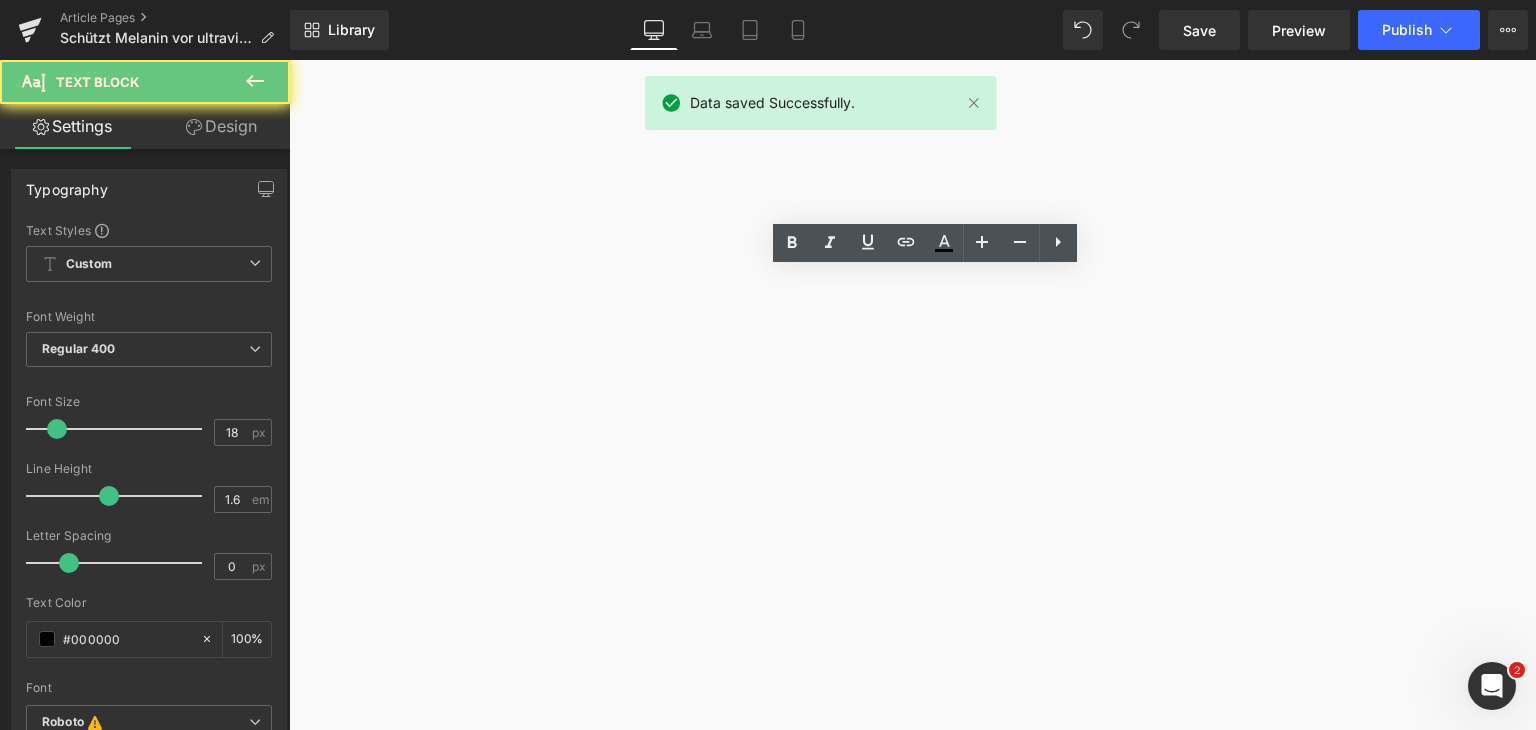 click on "Melanin bietet einen starken, natürlichen Schutz – ist jedoch kein Ersatz für täglichen Sonnenschutz. Um Deine Haut stark, strahlend und gesund zu halten, solltest du deine körpereigene Abwehr mit einer konsequenten Hautpflegeroutine und einem Breitband-Sonnenschutz ergänzen. Entdecke die Produkte von Comfort Zone, um deine Haut in jeder Phase optimal zu pflegen, zu schützen und zu unterstützen." at bounding box center [304, 1080] 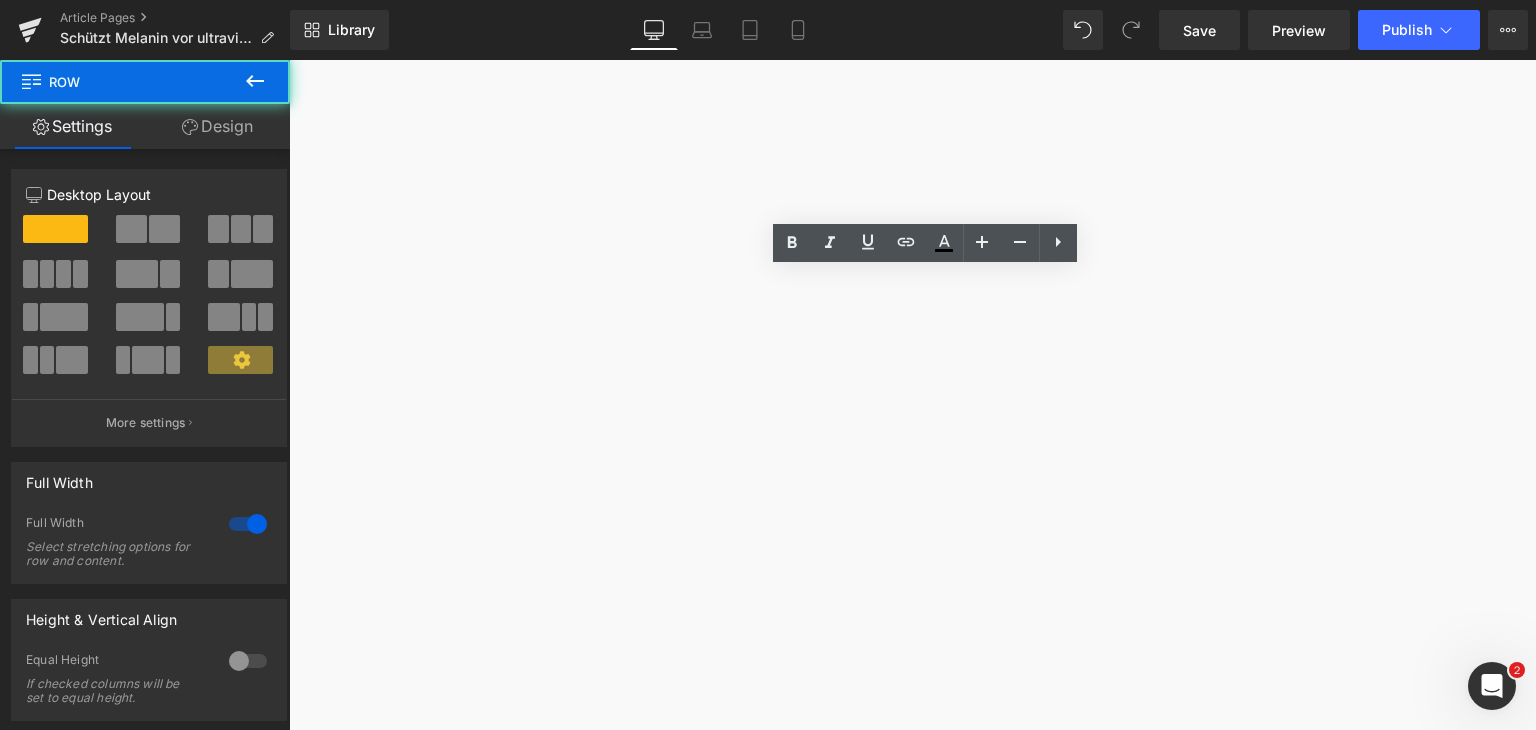 click on "Image         Veröffentlicht am 28. Juli 2025 | Lesezeit: 10 Minuten Text Block         Row         Schützt Melanin vor ultravioletter (UV-)Strahlung? Heading         Liquid         Row
IN DIESEM ARTIKEL:
Text Block
Text Block
Accordion         Text Block         Row         Heading" at bounding box center (287, -3230) 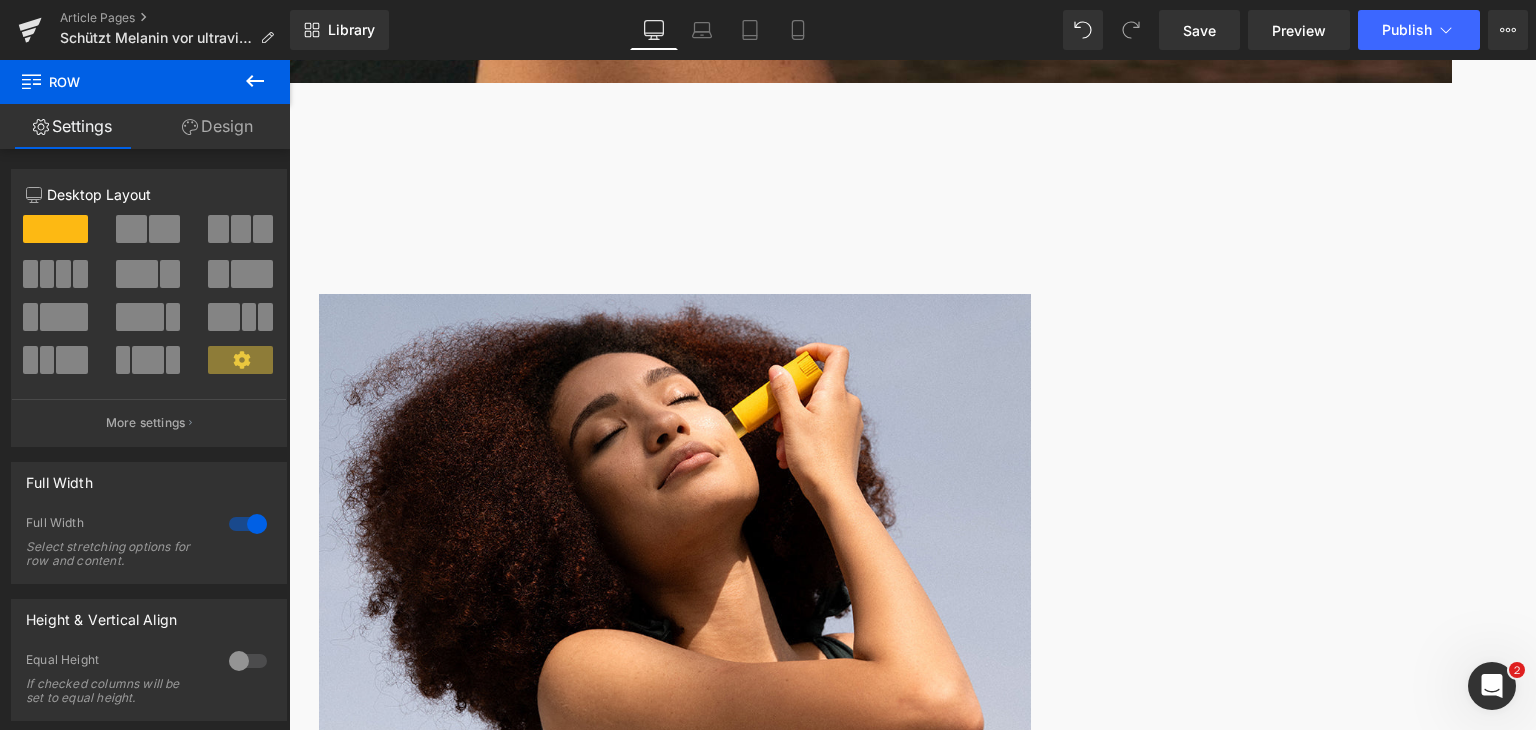 scroll, scrollTop: 10147, scrollLeft: 0, axis: vertical 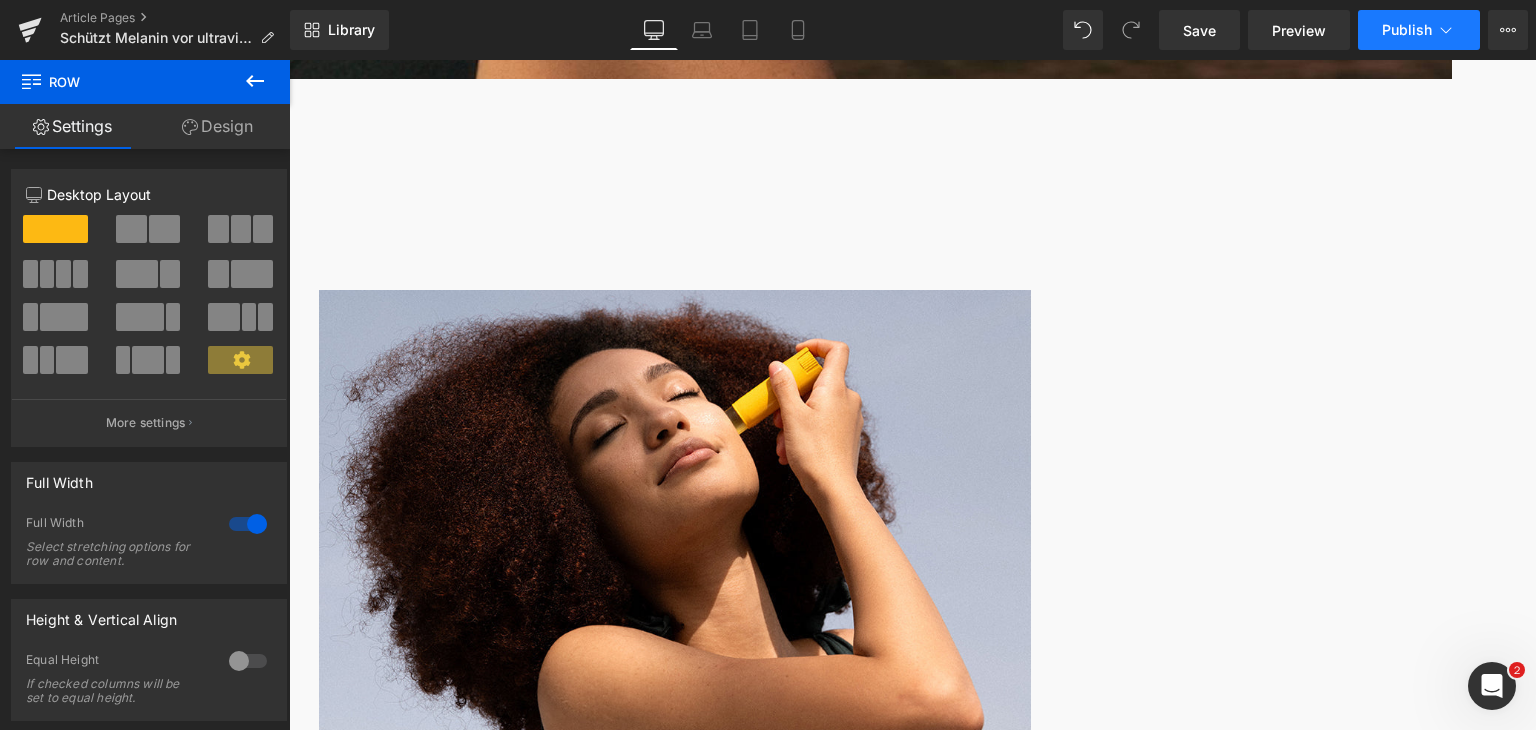 click on "Publish" at bounding box center (1407, 30) 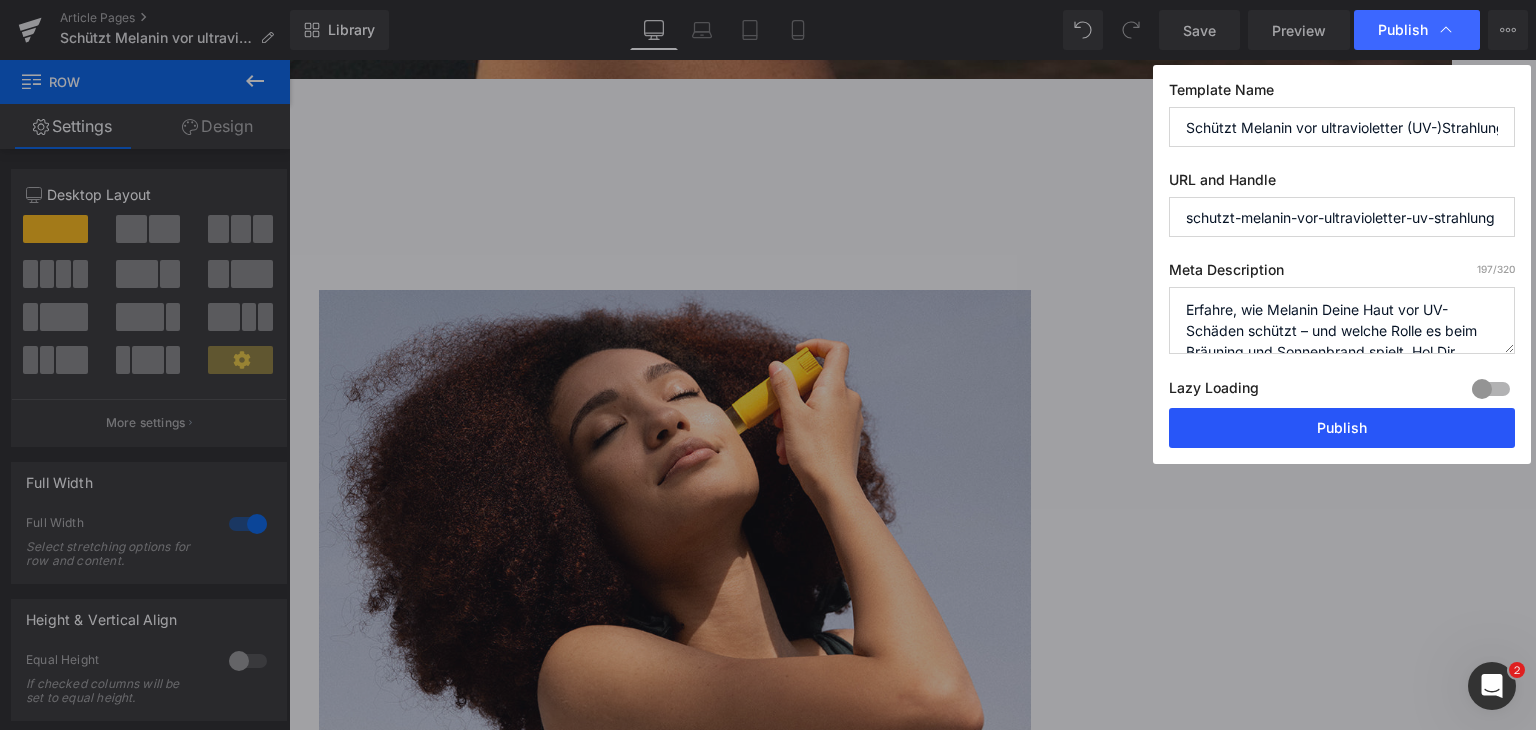 click on "Publish" at bounding box center (1342, 428) 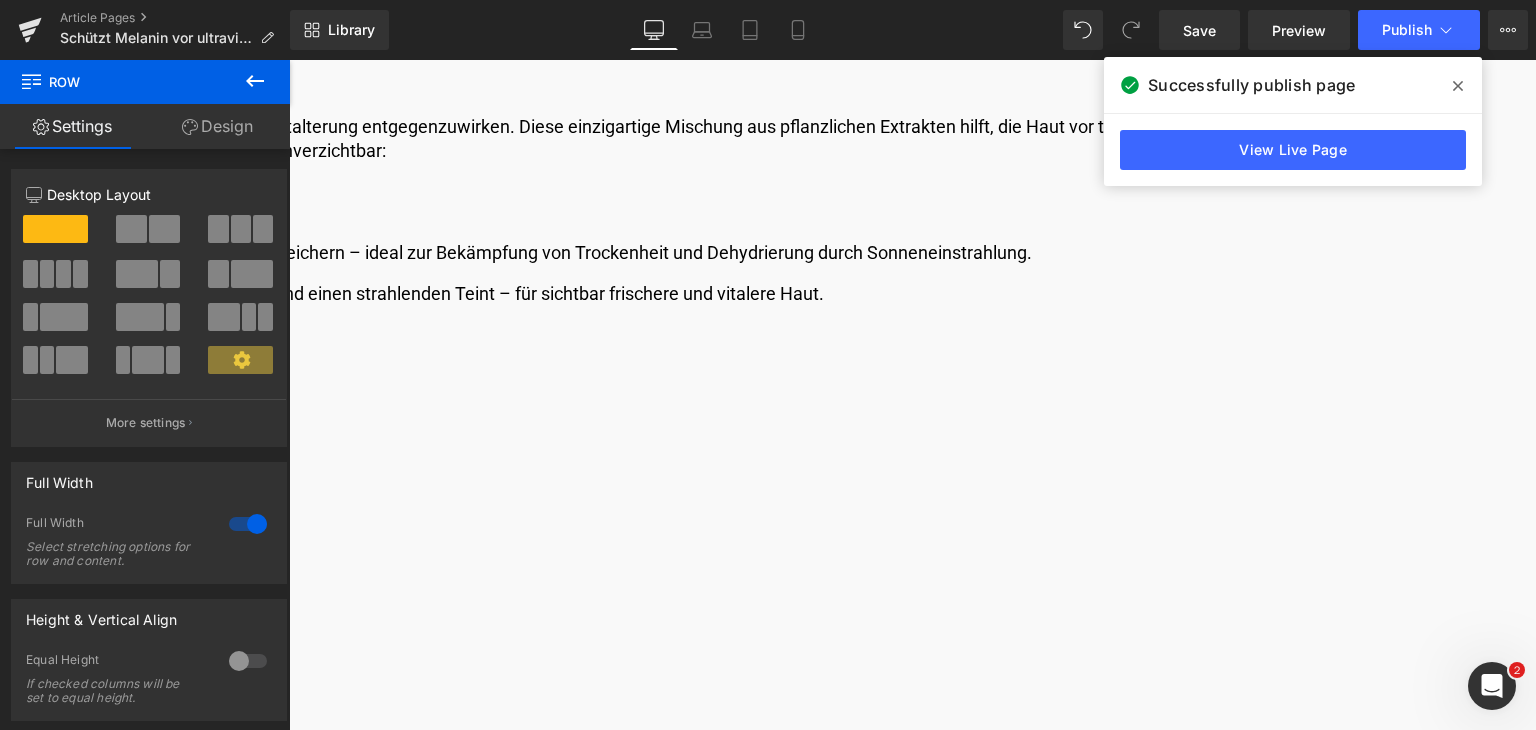 scroll, scrollTop: 7203, scrollLeft: 0, axis: vertical 